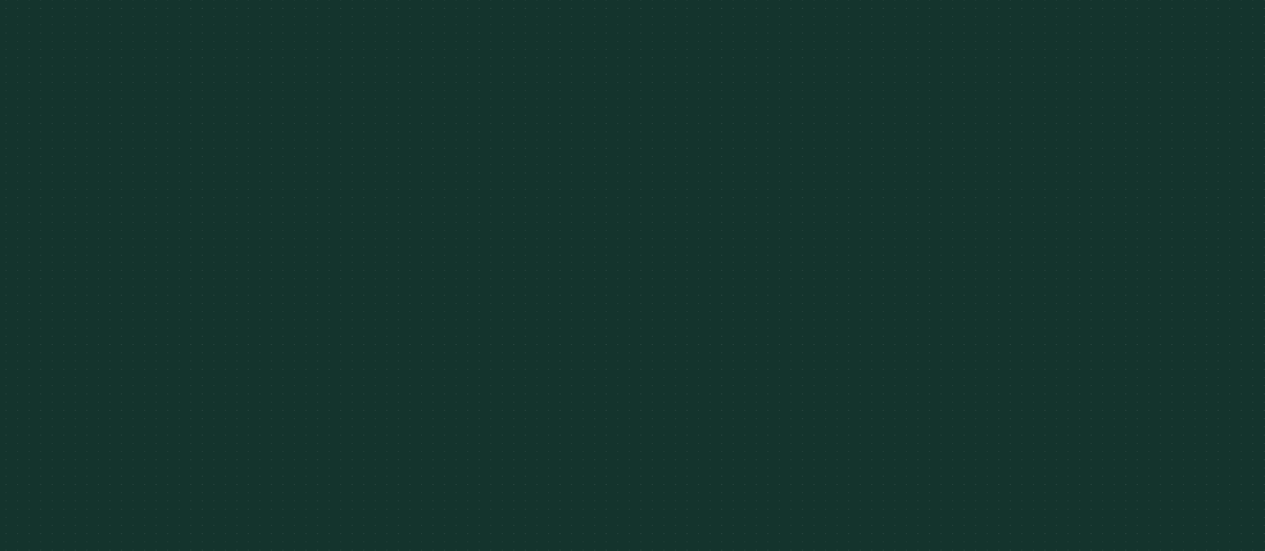scroll, scrollTop: 0, scrollLeft: 0, axis: both 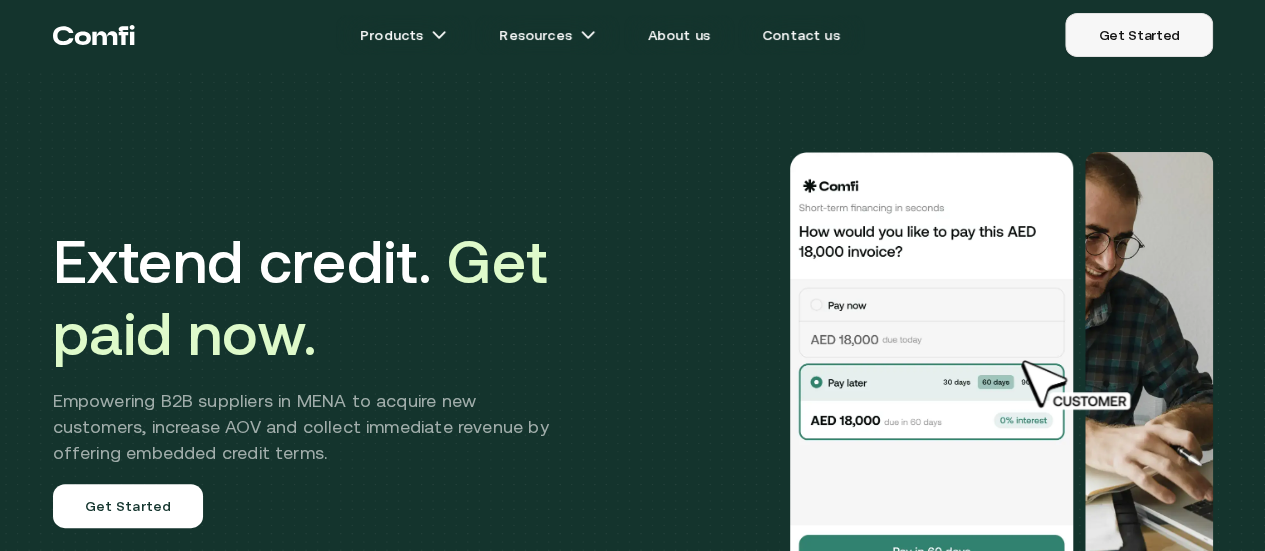 click on "Get Started" at bounding box center (1138, 35) 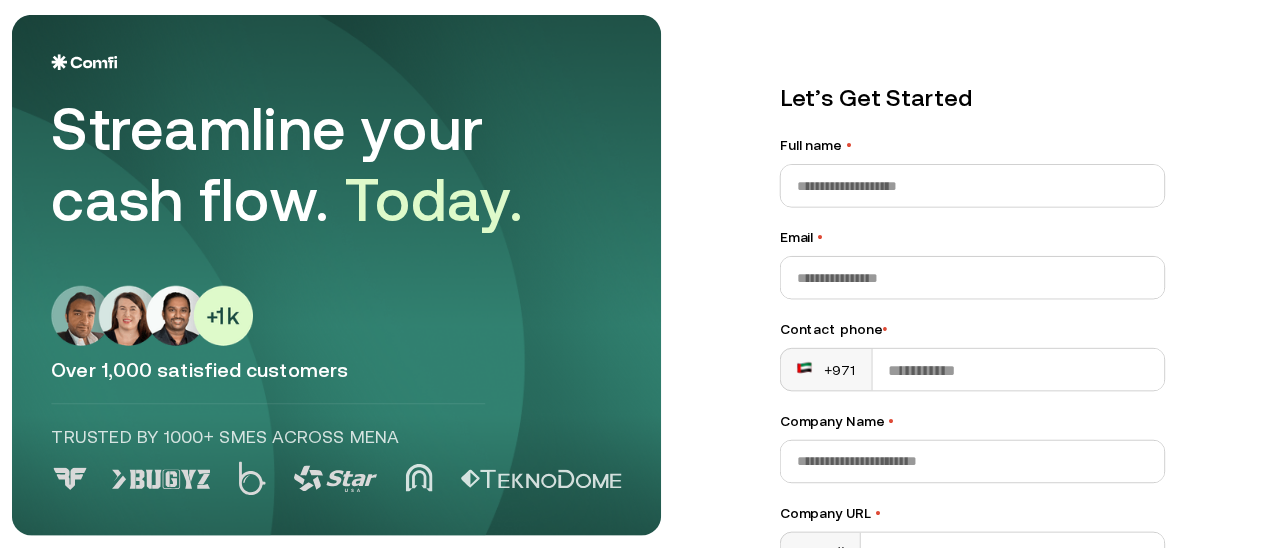 scroll, scrollTop: 0, scrollLeft: 0, axis: both 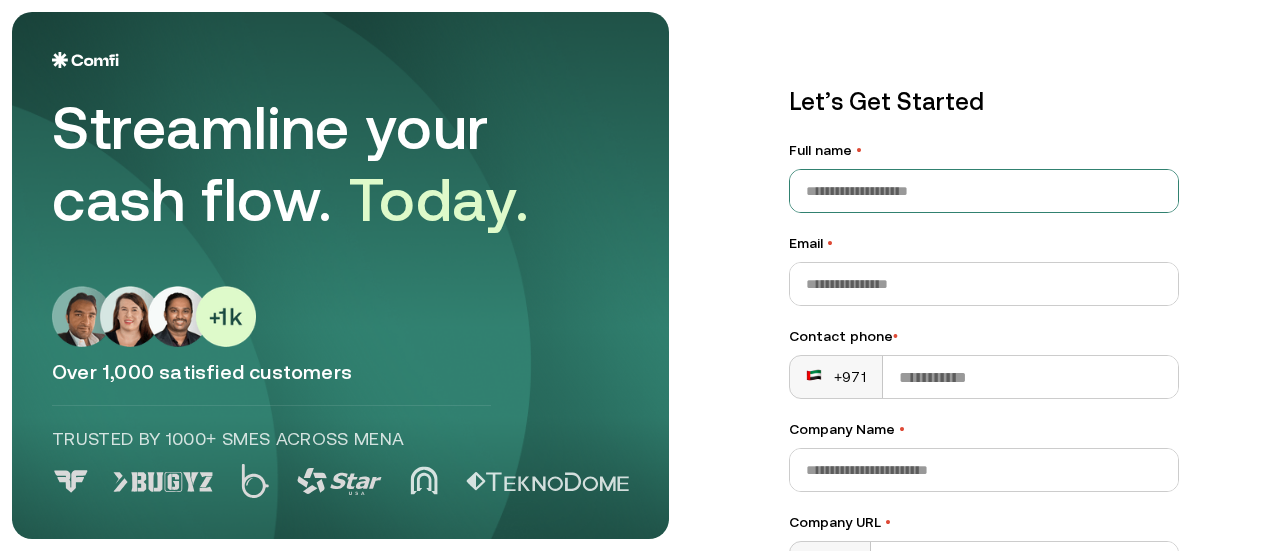 click on "Full name •" at bounding box center [984, 191] 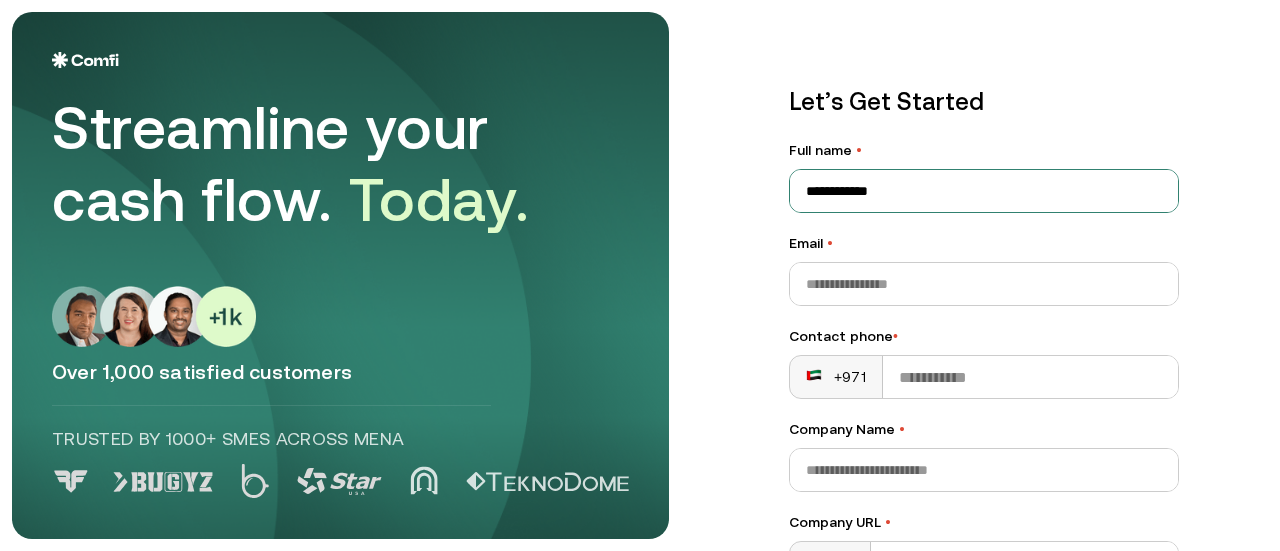 type on "**********" 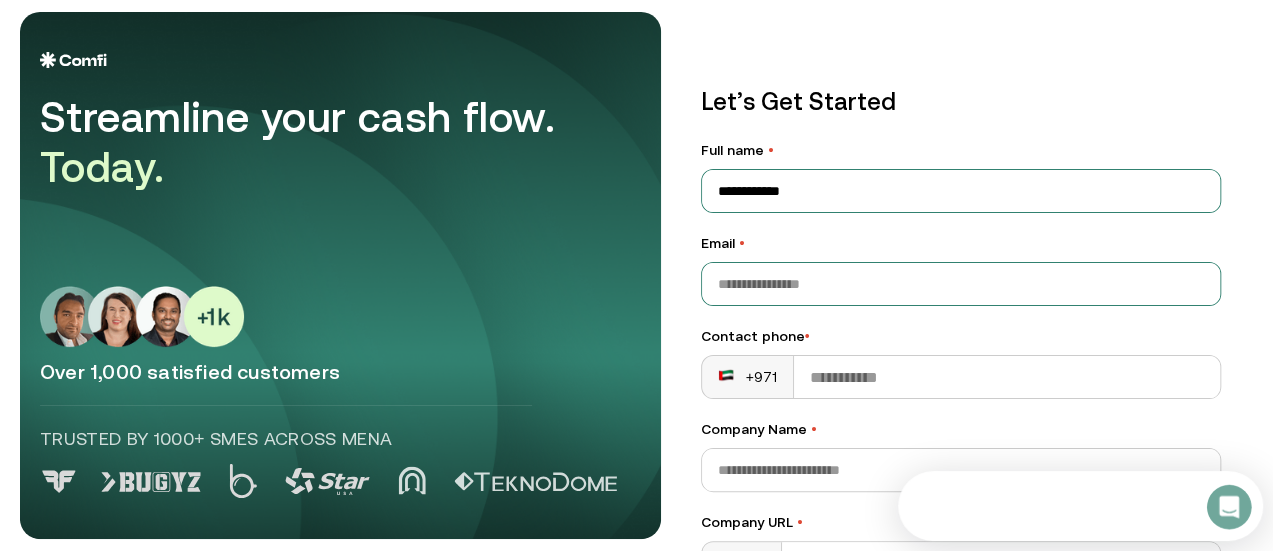 scroll, scrollTop: 0, scrollLeft: 0, axis: both 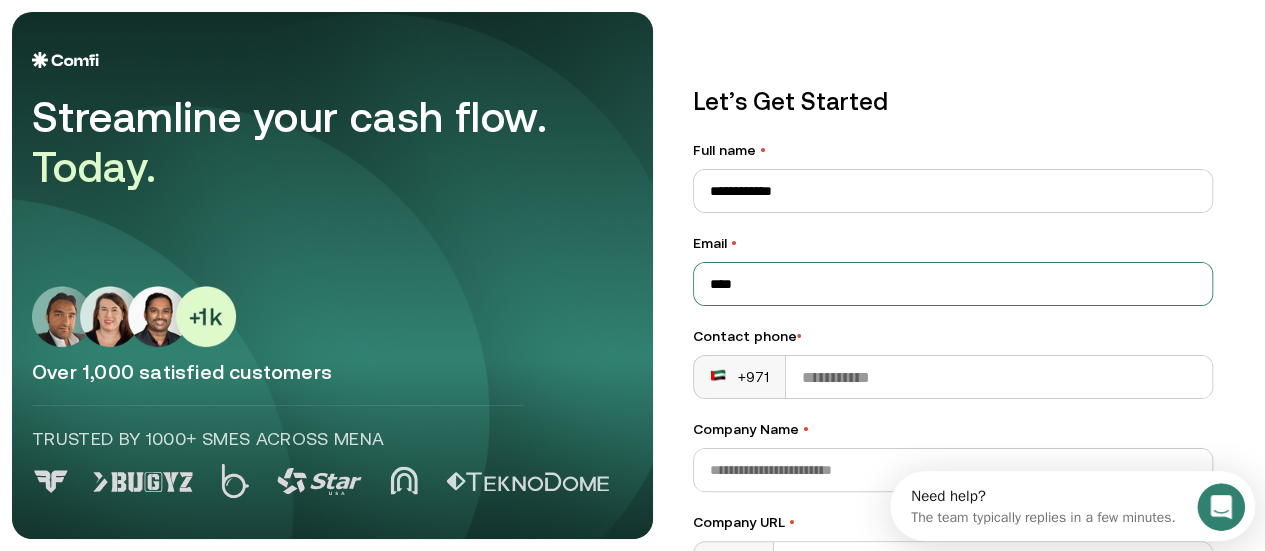 type on "**********" 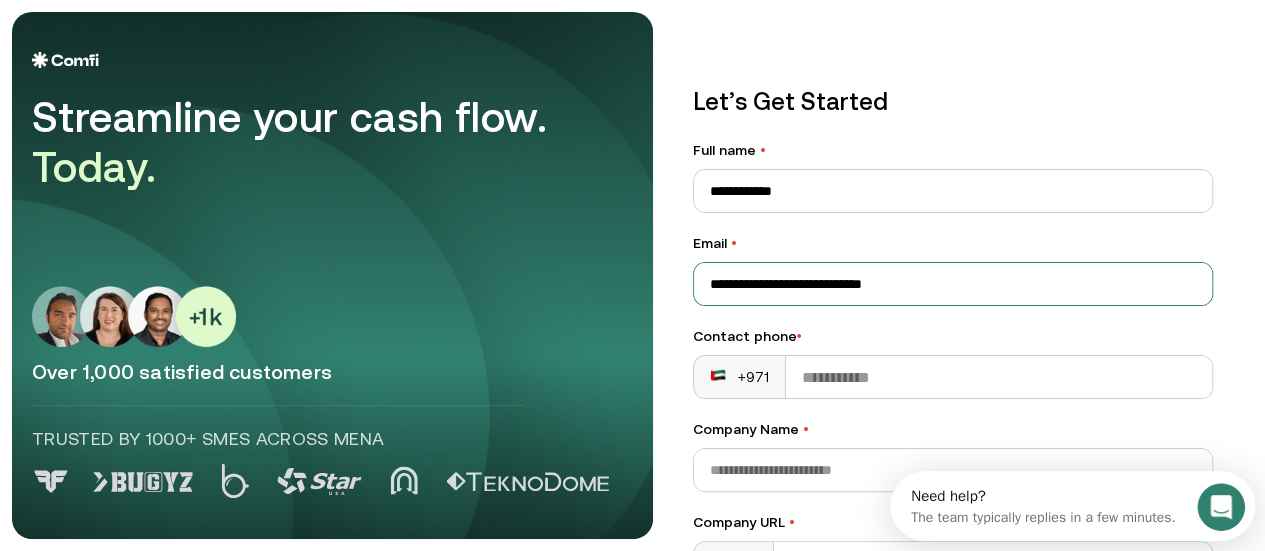 type on "**********" 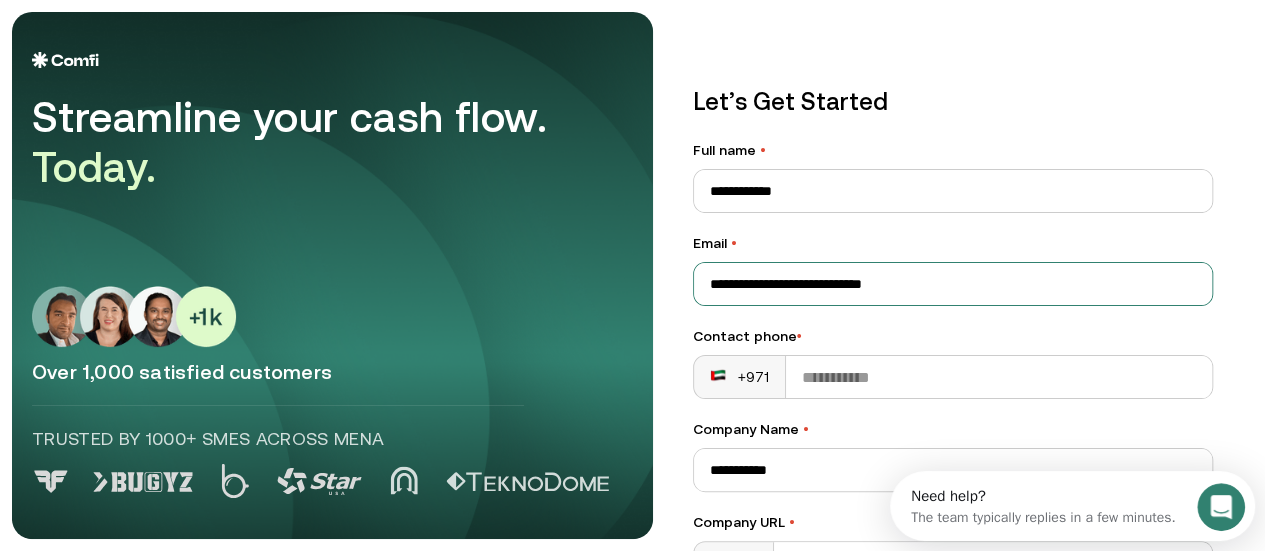 type on "**********" 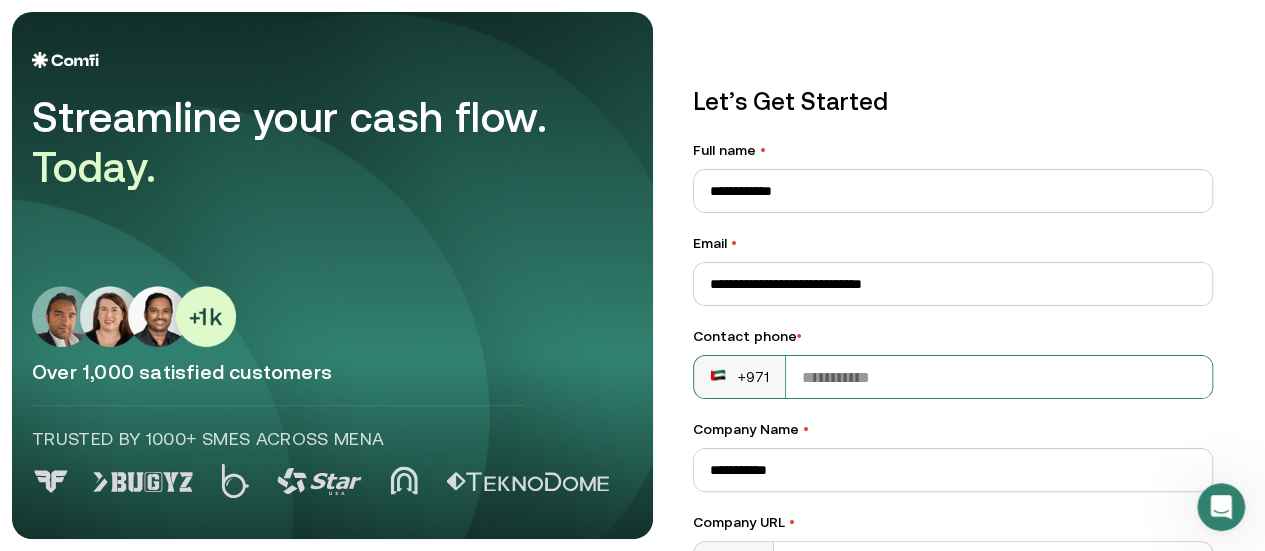 click on "Contact phone  •" at bounding box center (999, 377) 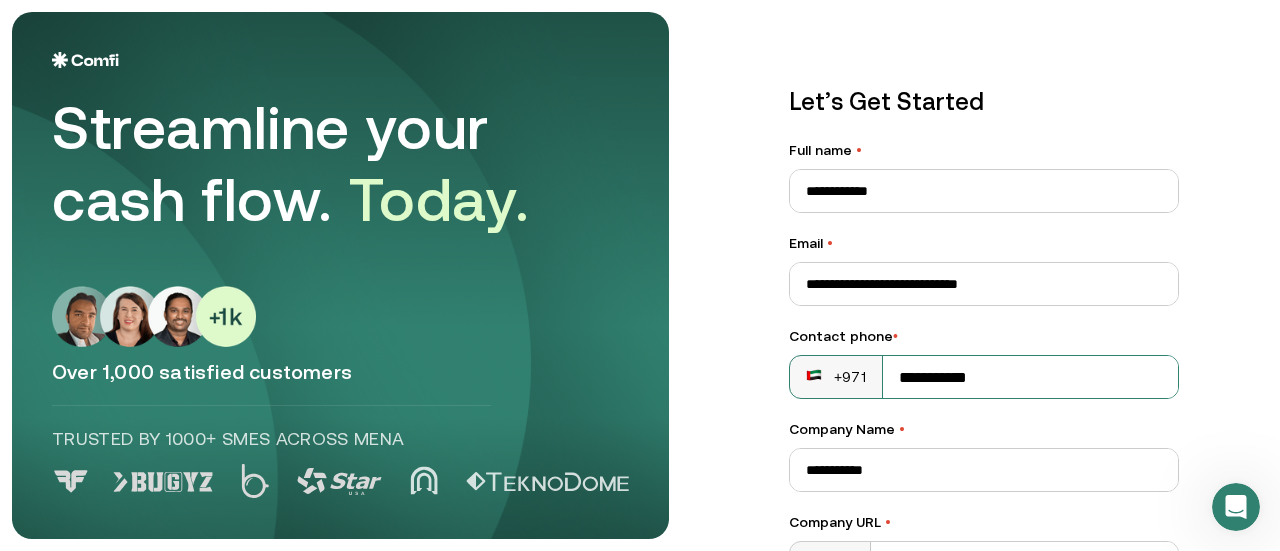 type on "**********" 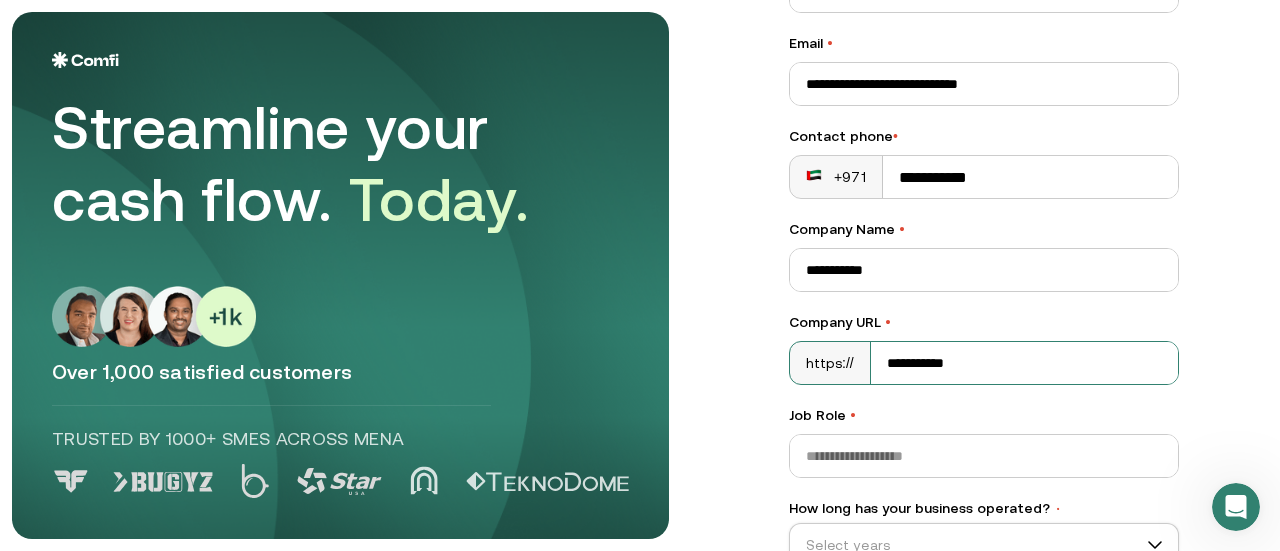 scroll, scrollTop: 400, scrollLeft: 0, axis: vertical 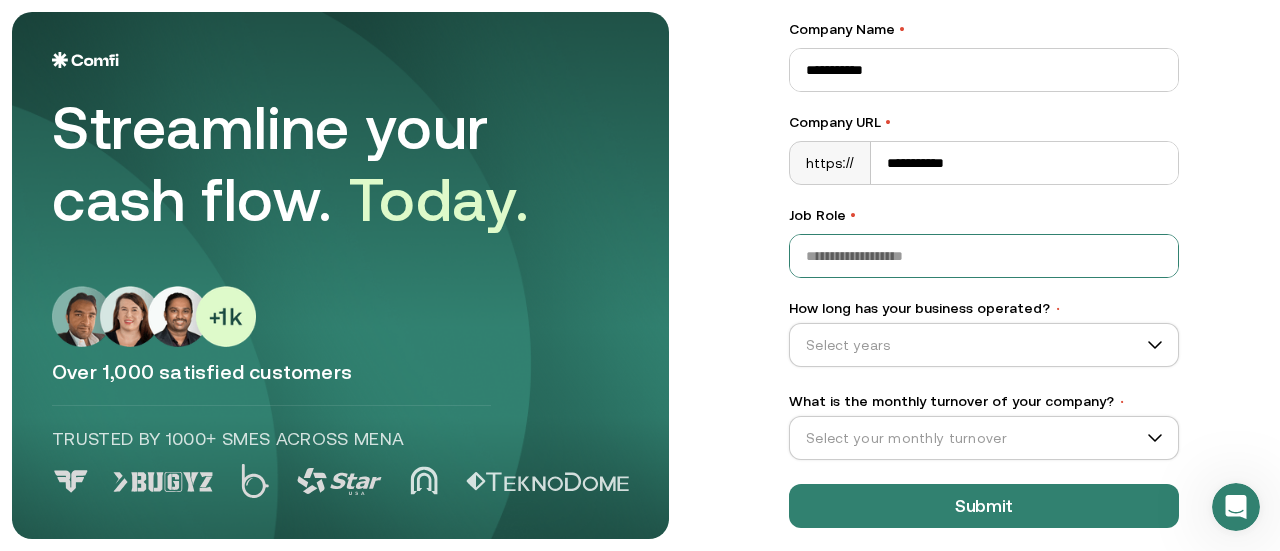 click on "Job Role •" at bounding box center (984, 256) 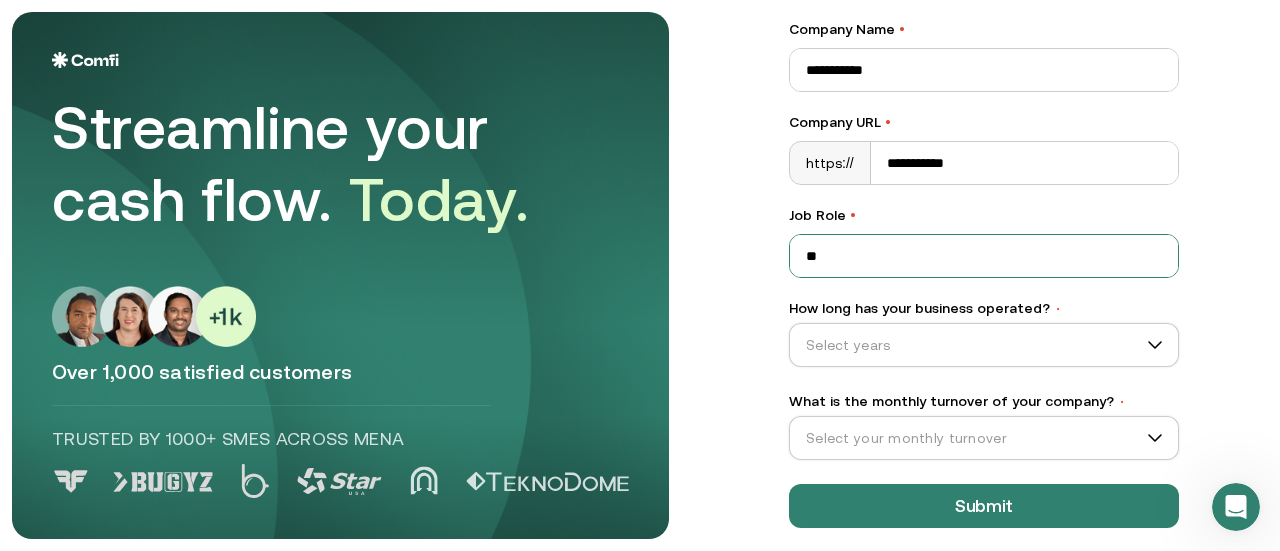 type on "*" 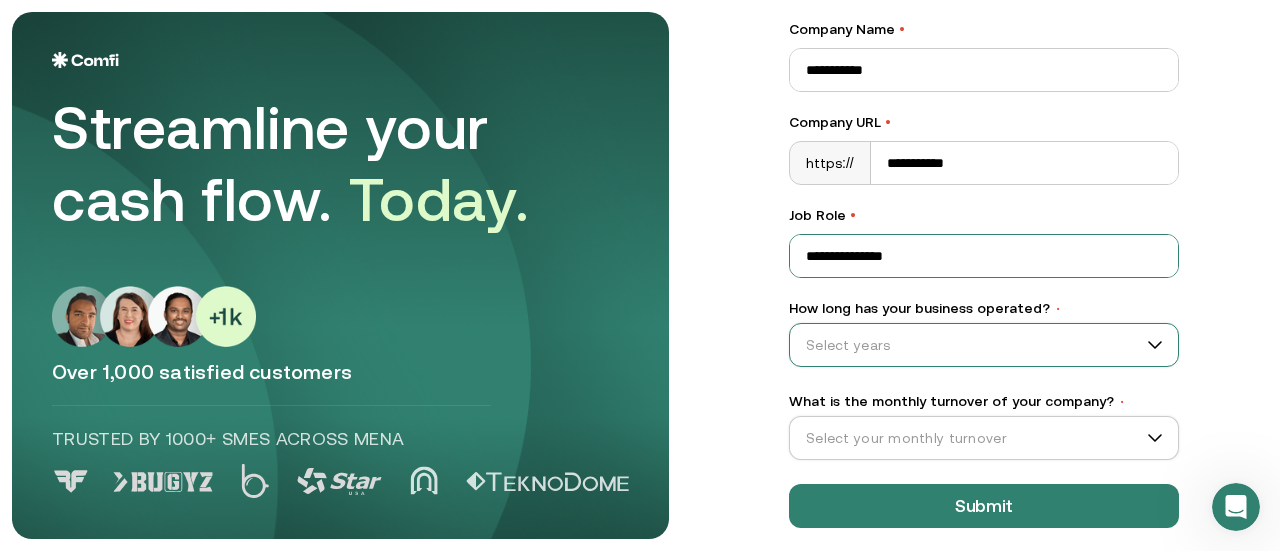 click on "Select years" at bounding box center (984, 345) 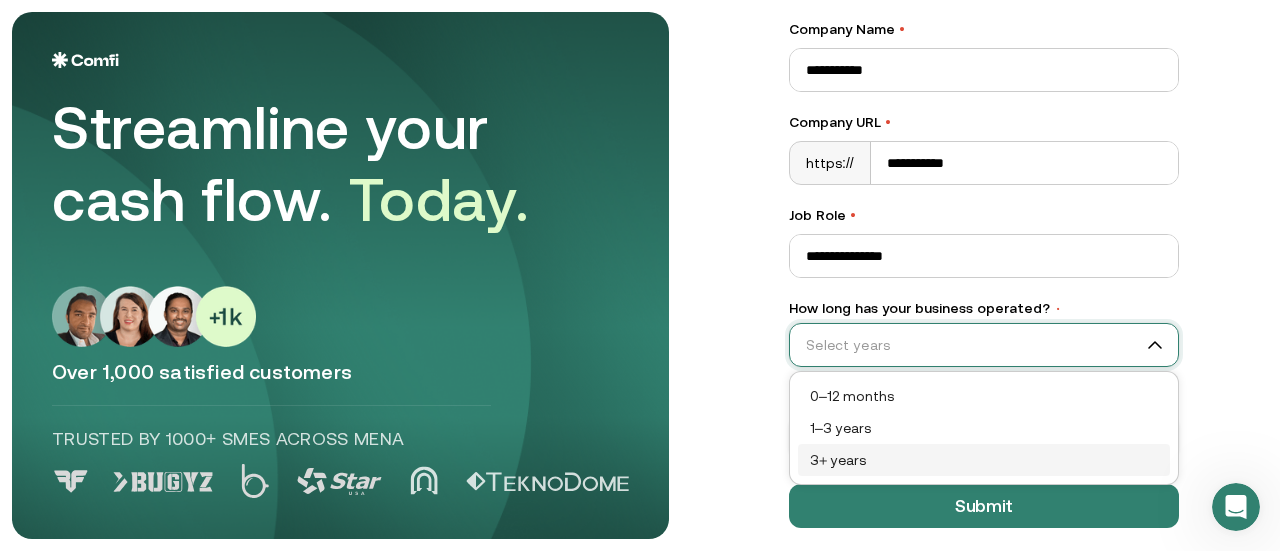click on "3+ years" at bounding box center [984, 460] 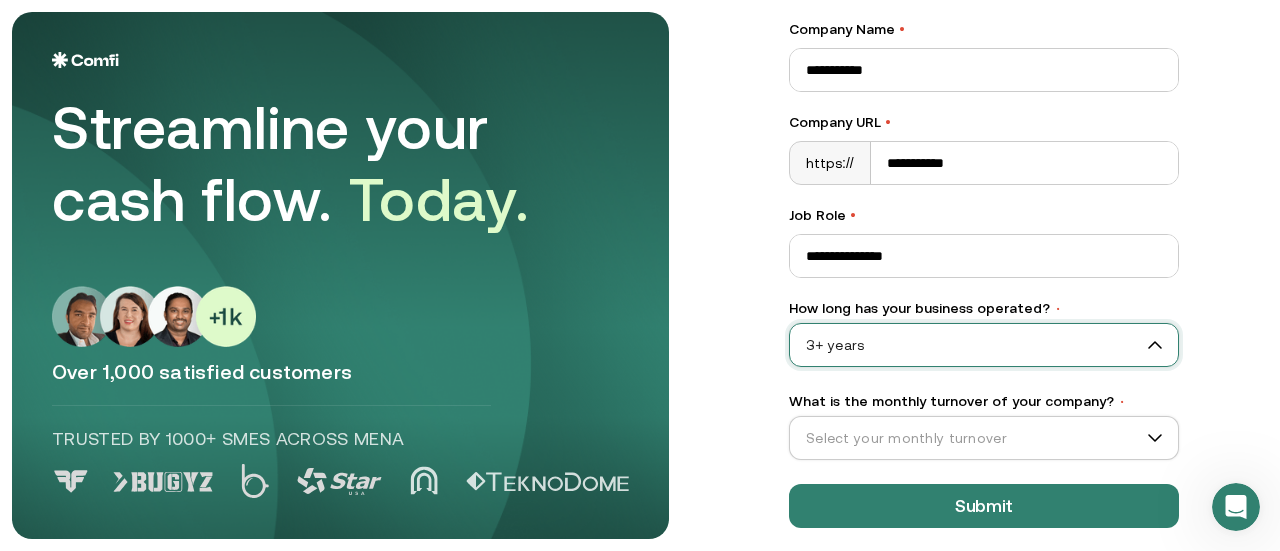 scroll, scrollTop: 416, scrollLeft: 0, axis: vertical 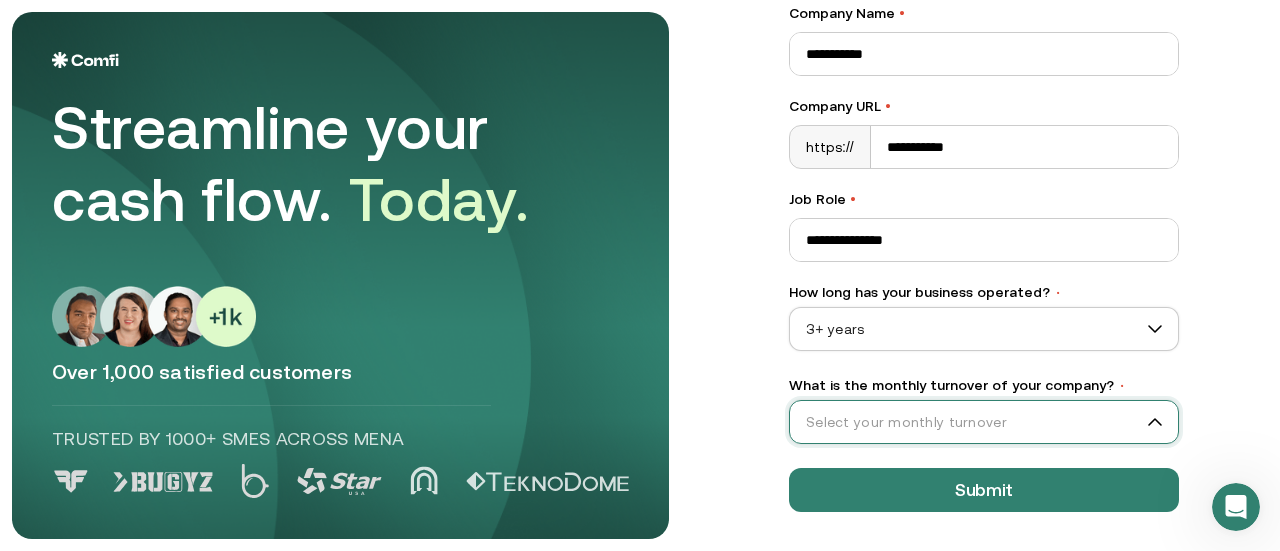 click on "What is the monthly turnover of your company? •" at bounding box center (975, 422) 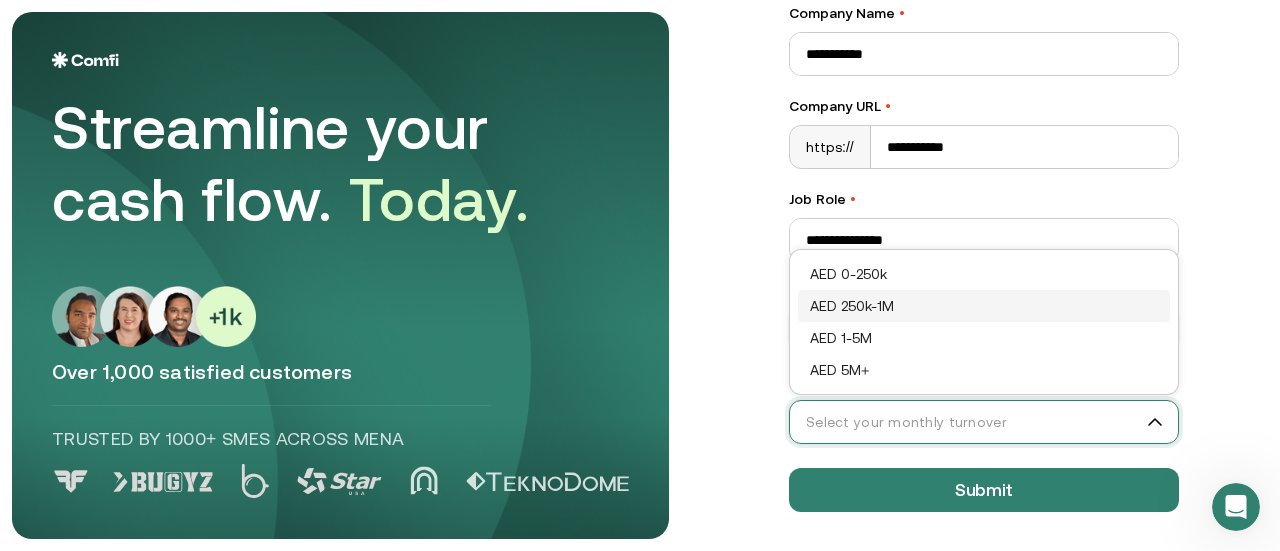 drag, startPoint x: 920, startPoint y: 305, endPoint x: 893, endPoint y: 340, distance: 44.20407 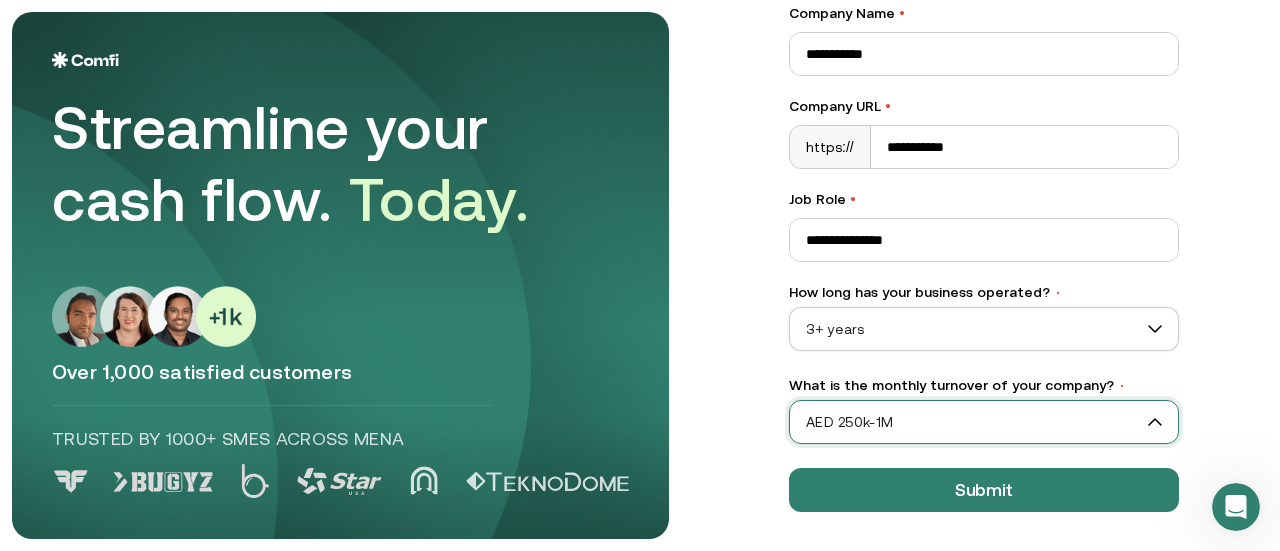 click on "Streamline your cash flow.   Today. Over 1,000 satisfied customers Trusted by 1000+ SMEs across MENA Let’s Get Started Full name • [MASK] Email • [MASK] Contact phone  •  +971 [MASK] Company Name • [MASK] Company URL • https:// [MASK] Job Role • [MASK] How long has your business operated? • 3+ years What is the monthly turnover of your company? • AED 250k-1M AED 250k-1M Trusted by 1000+ SMEs across mena 4.8 Average rating from customers Submit" at bounding box center (984, 90) 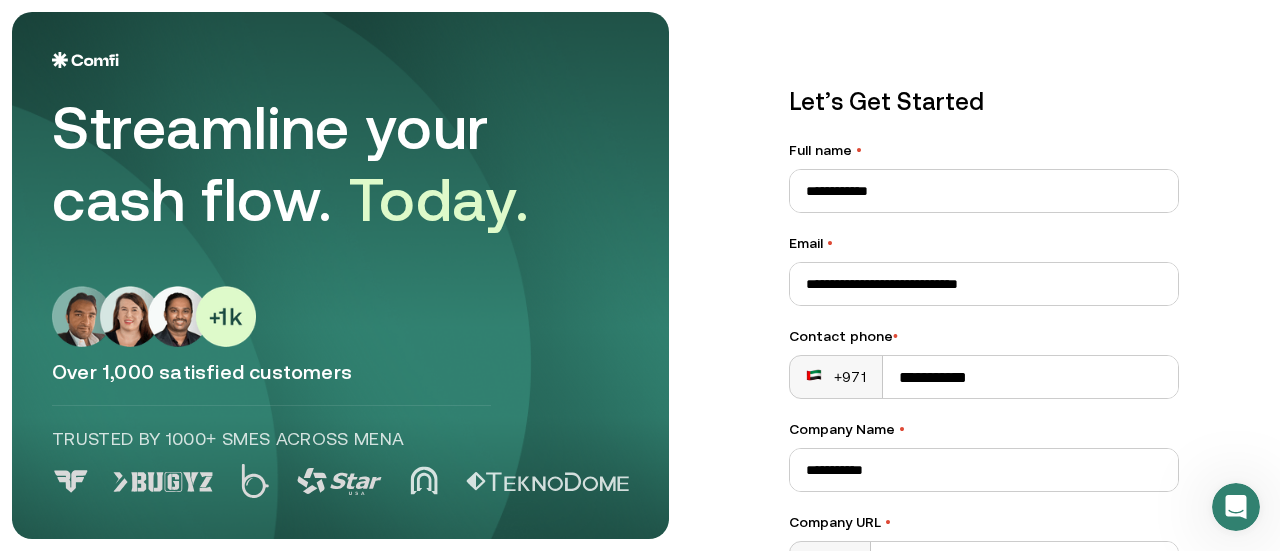 scroll, scrollTop: 416, scrollLeft: 0, axis: vertical 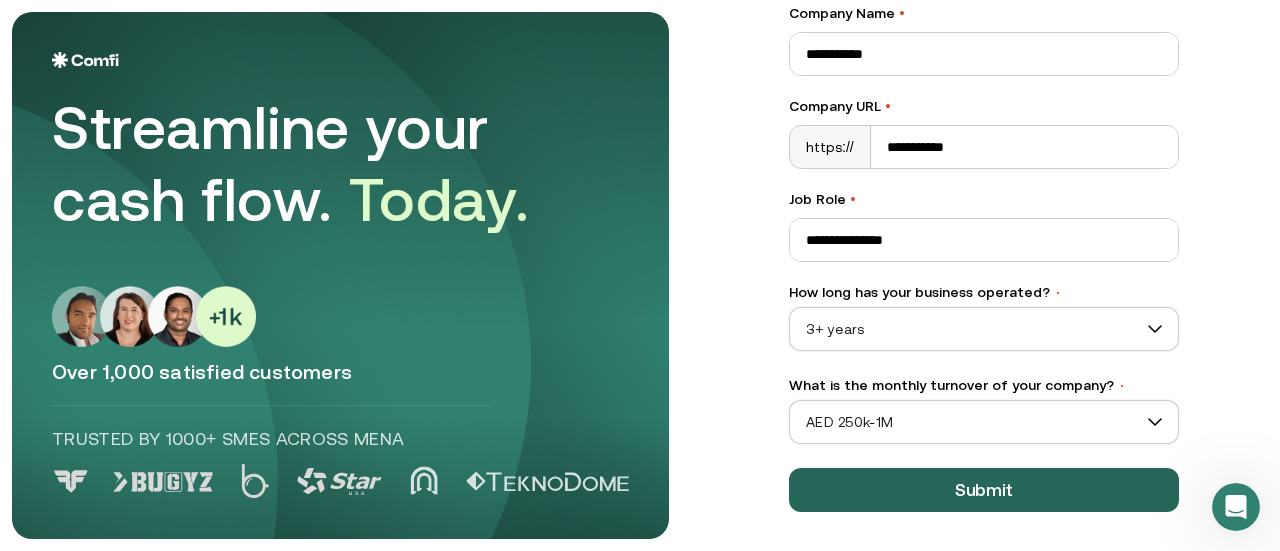 click on "Submit" at bounding box center [984, 490] 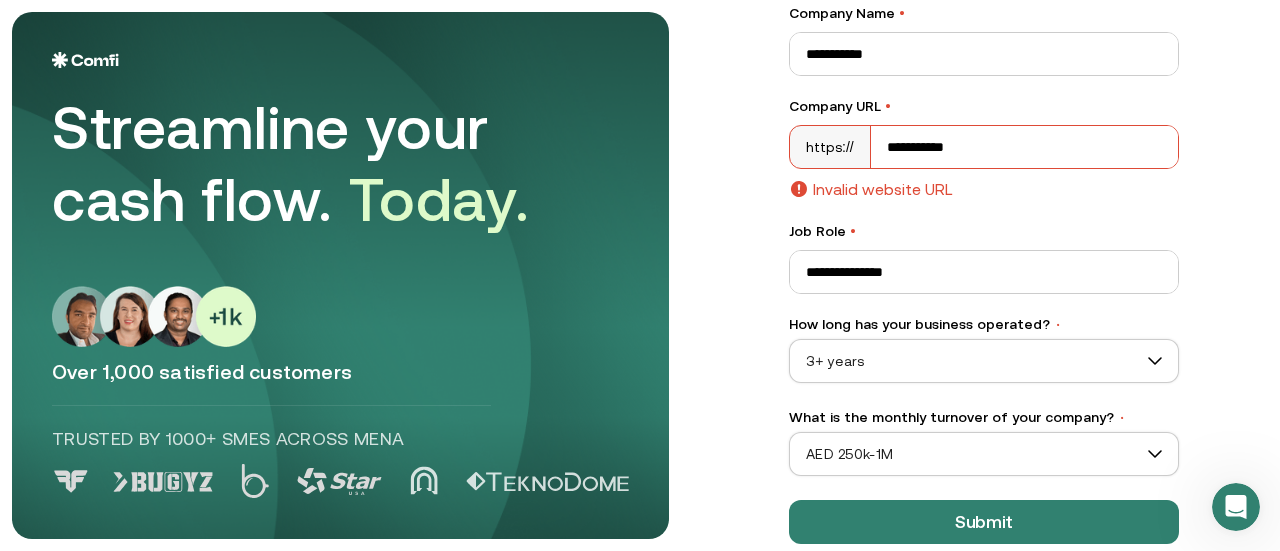 drag, startPoint x: 1009, startPoint y: 147, endPoint x: 731, endPoint y: 131, distance: 278.46005 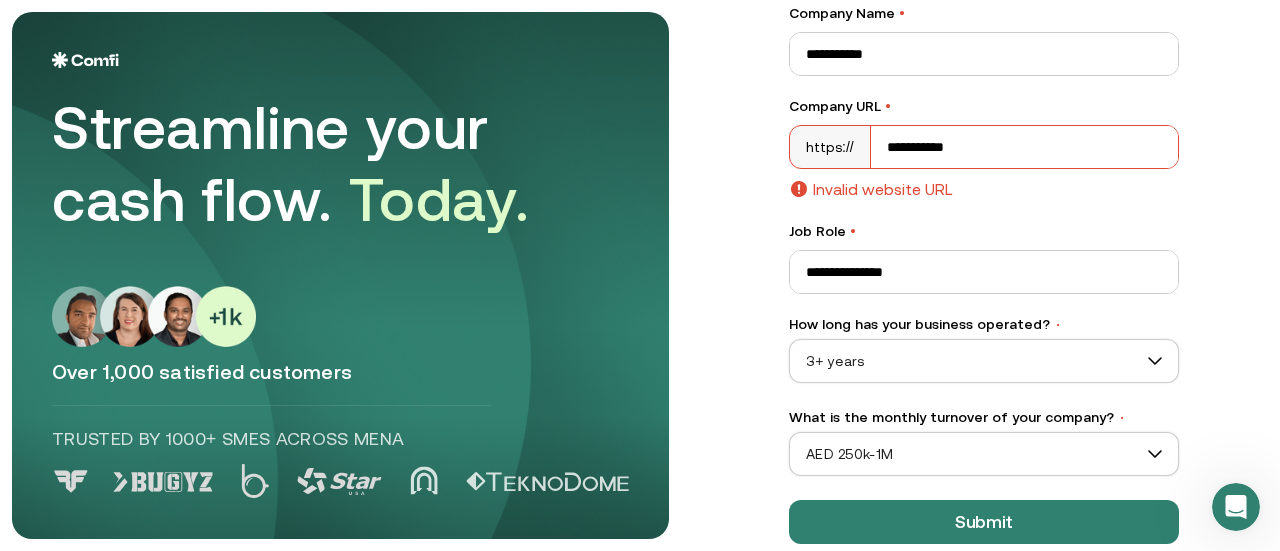 click on "**********" at bounding box center [640, 275] 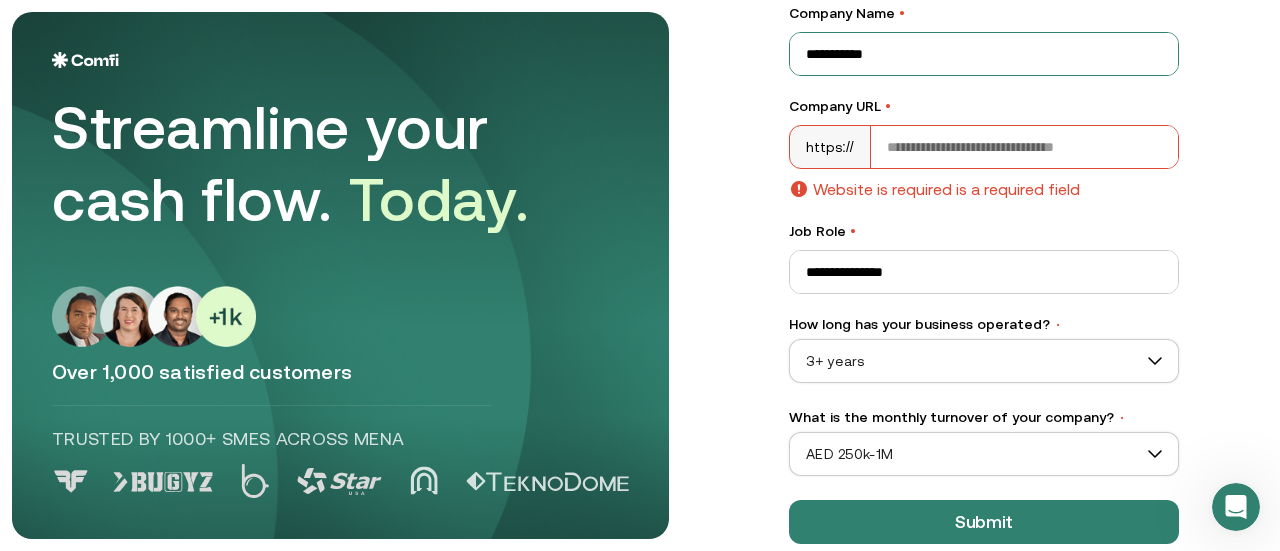 type 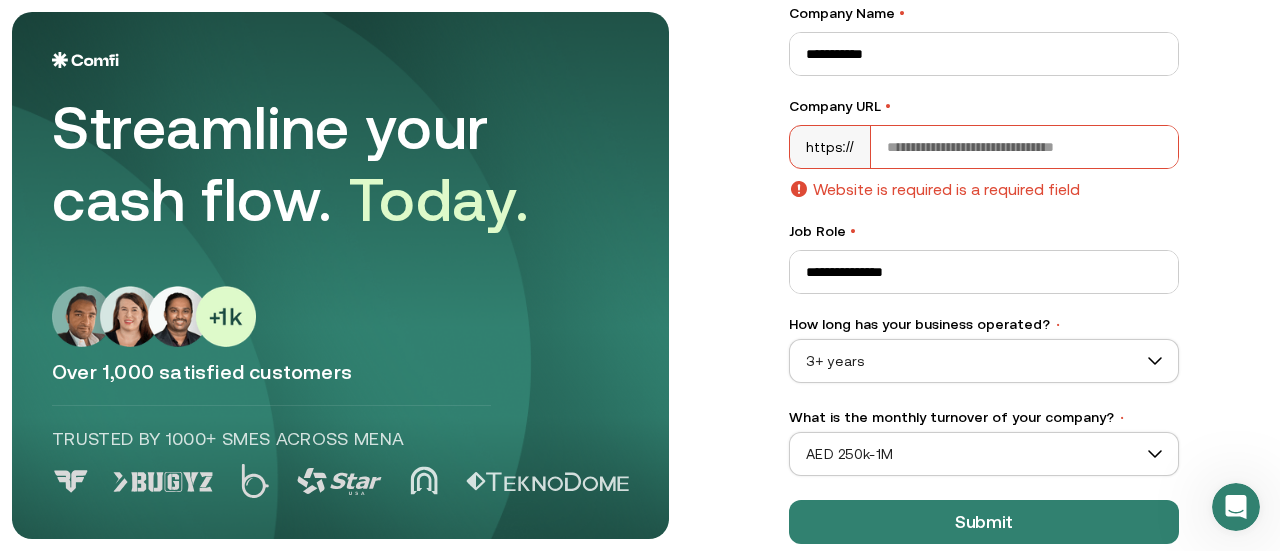 drag, startPoint x: 922, startPoint y: 58, endPoint x: 608, endPoint y: 50, distance: 314.1019 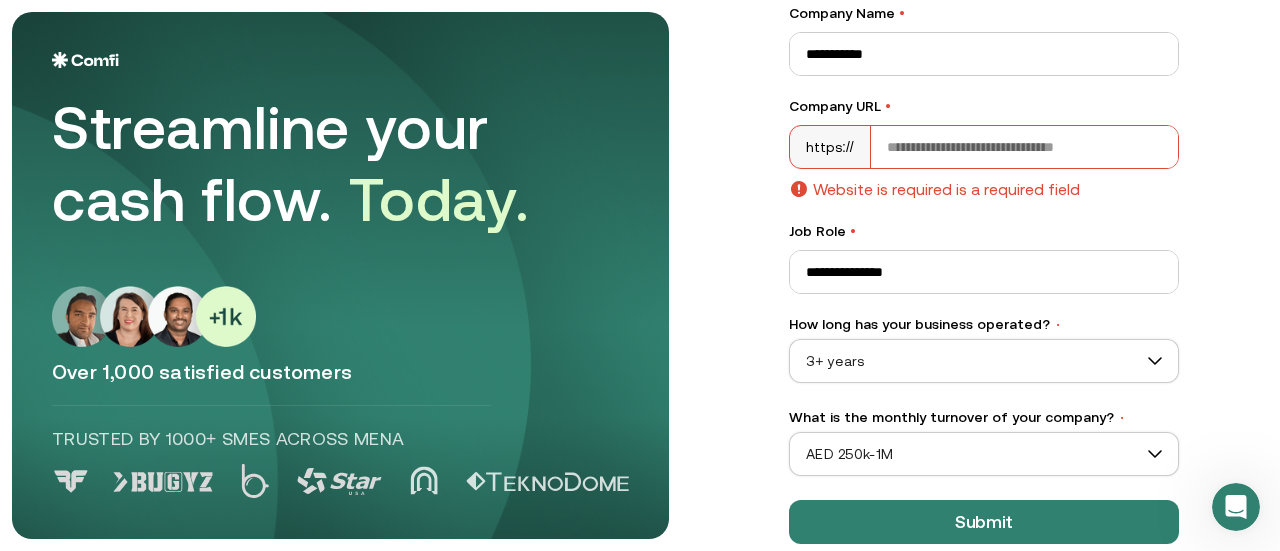 click on "Streamline your cash flow.   Today. Over 1,000 satisfied customers Trusted by 1000+ SMEs across MENA Let’s Get Started Full name • [MASK] Email • [MASK] Contact phone  •  +971 [MASK] Company Name • [MASK] Company URL • https:// Website is required is a required field Job Role • [MASK] How long has your business operated? • 3+ years What is the monthly turnover of your company? • AED 250k-1M Trusted by 1000+ SMEs across mena 4.8 Average rating from customers Submit" at bounding box center (640, 275) 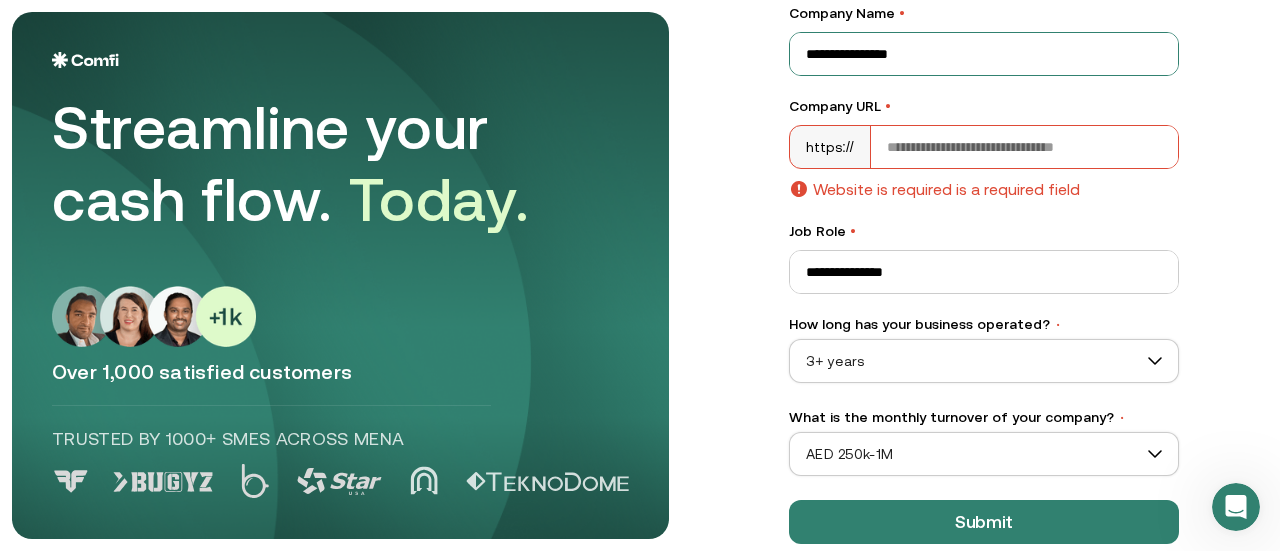 type on "**********" 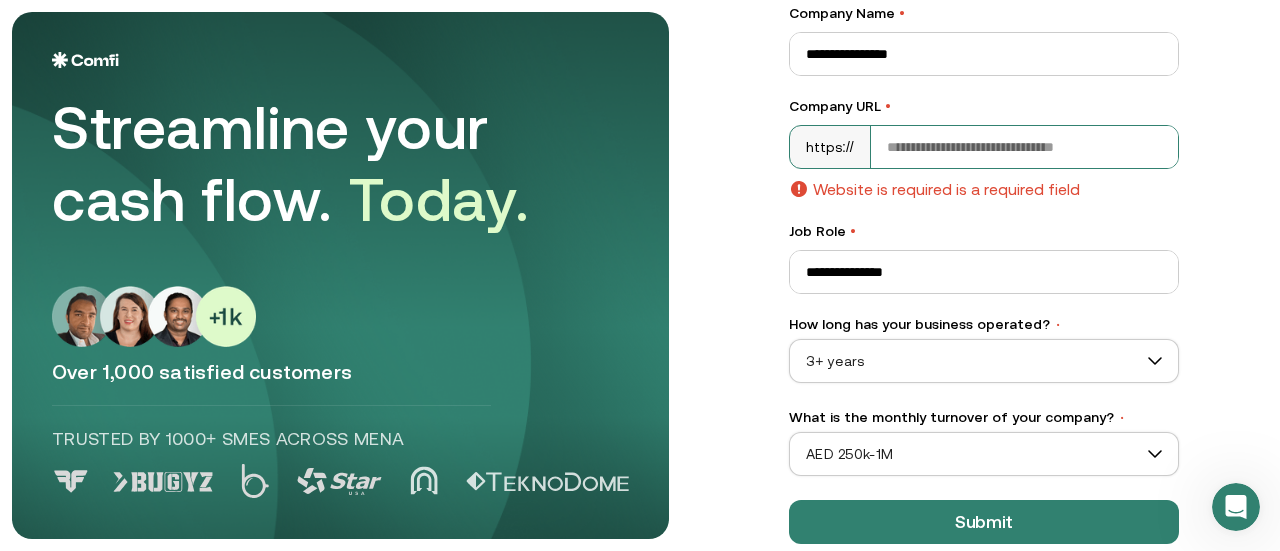click on "Company URL •" at bounding box center [1024, 147] 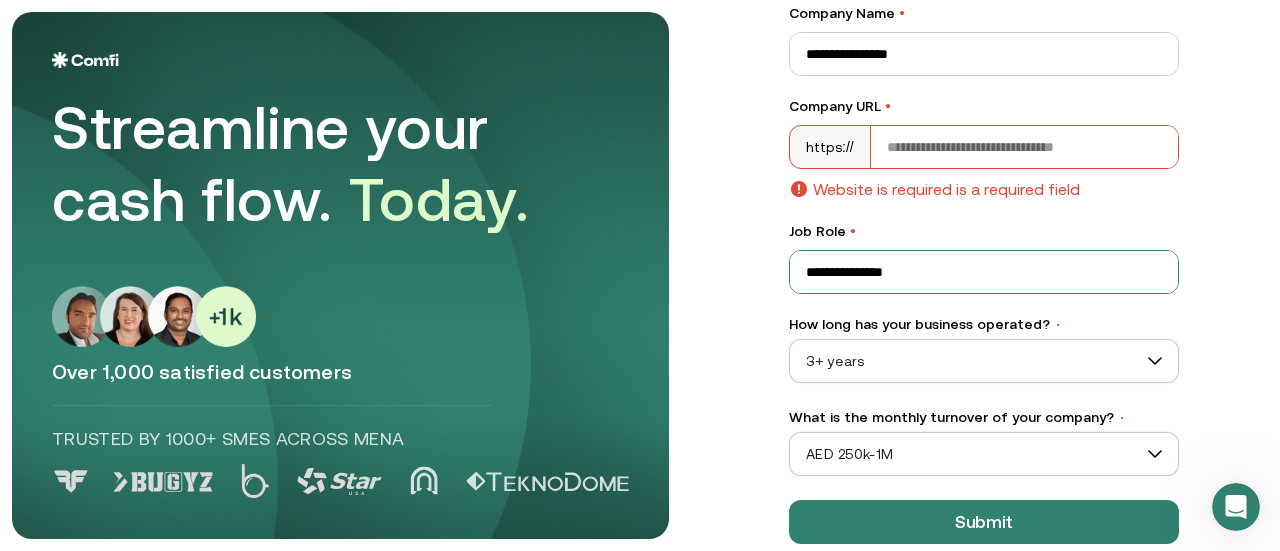 paste on "**********" 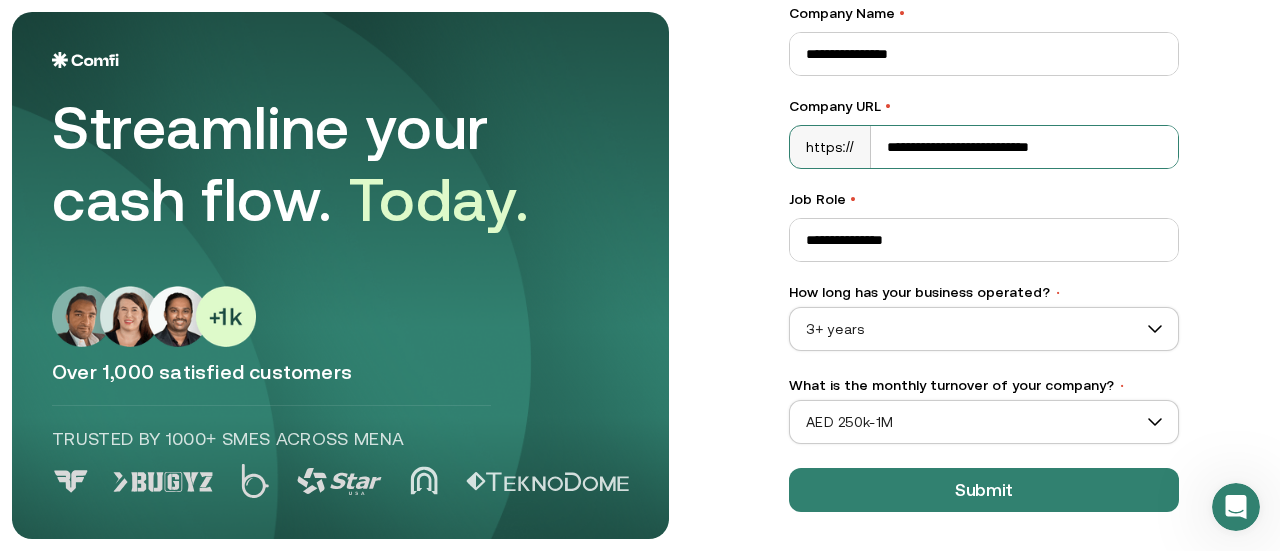 type on "**********" 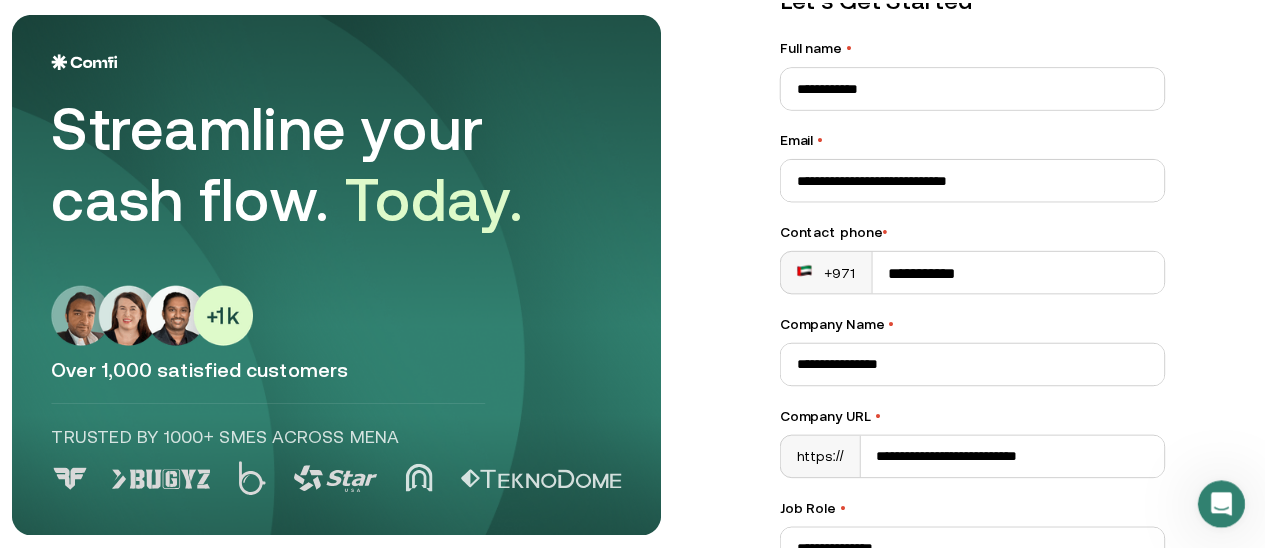 scroll, scrollTop: 416, scrollLeft: 0, axis: vertical 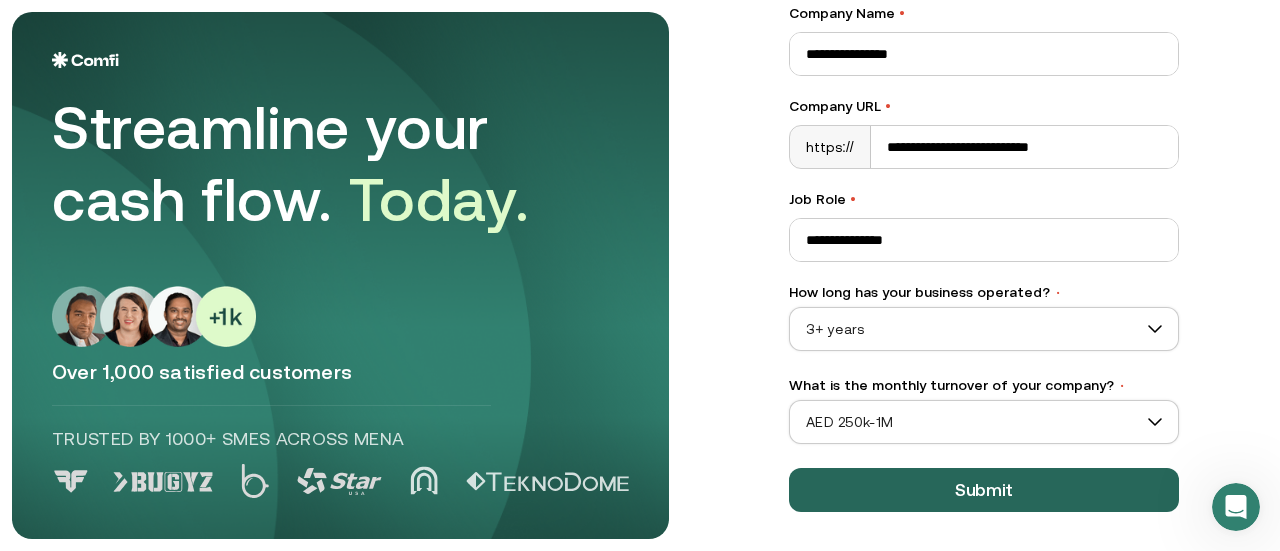 click on "Submit" at bounding box center (984, 490) 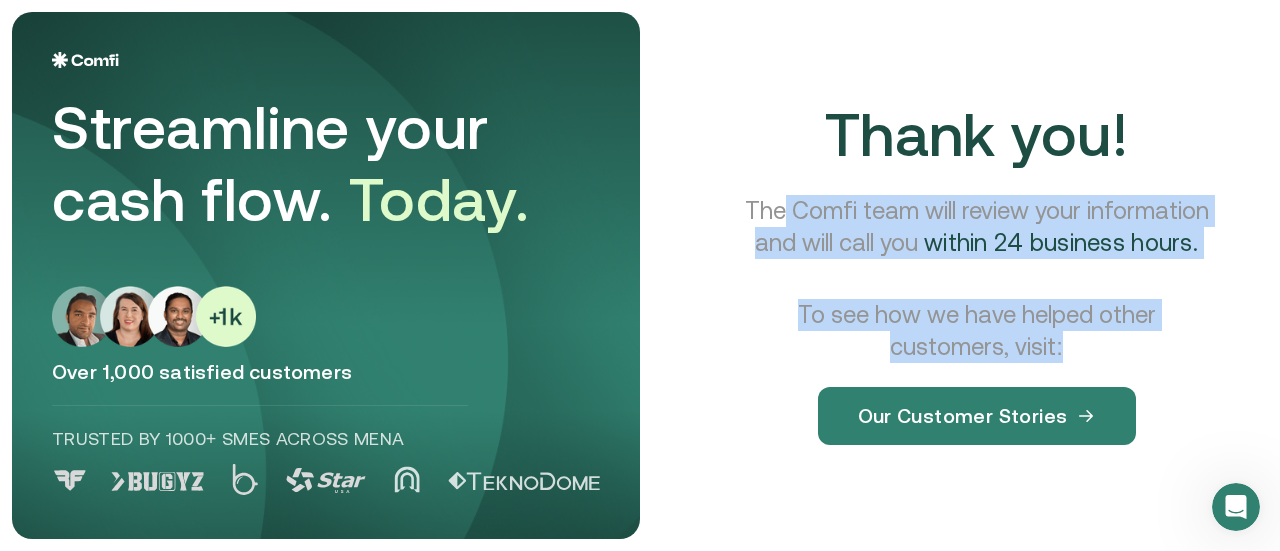 drag, startPoint x: 1071, startPoint y: 347, endPoint x: 782, endPoint y: 197, distance: 325.60867 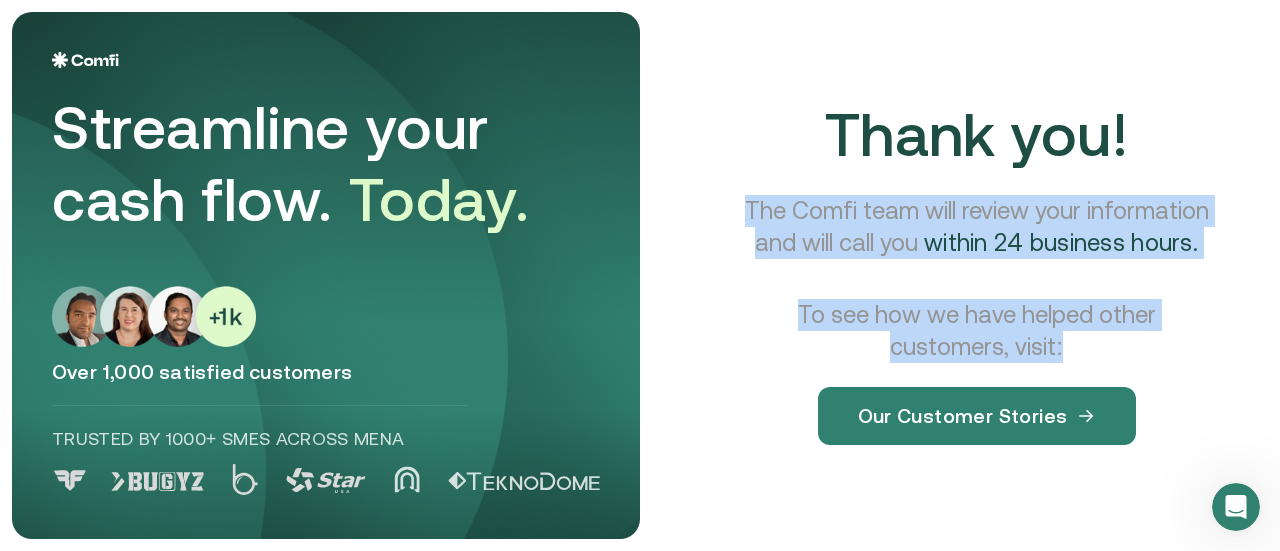 drag, startPoint x: 1112, startPoint y: 349, endPoint x: 746, endPoint y: 197, distance: 396.30795 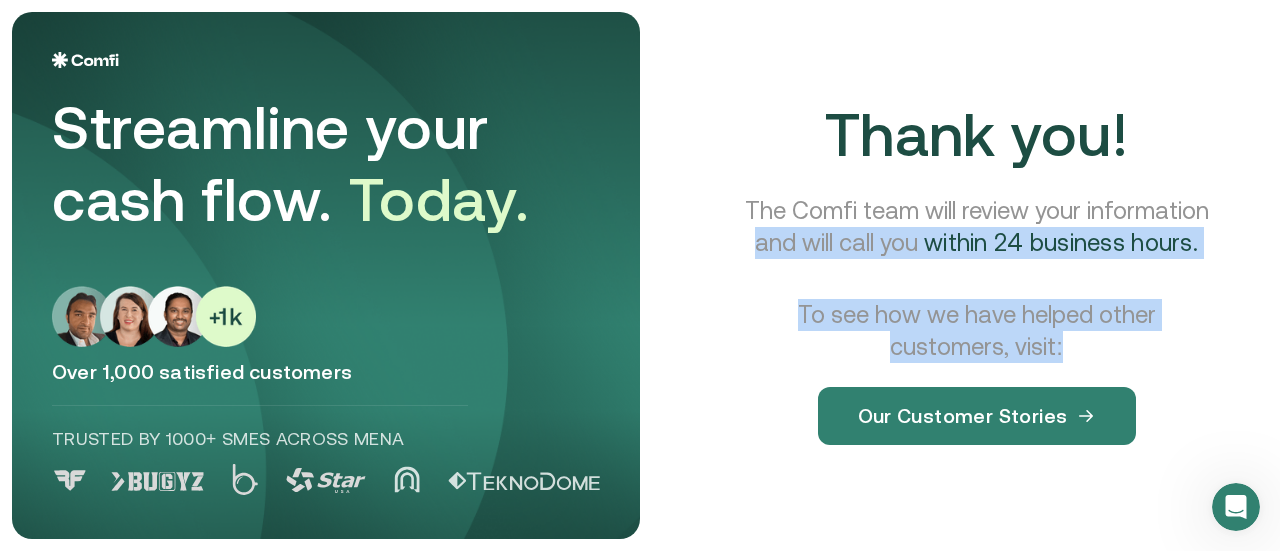 drag, startPoint x: 1072, startPoint y: 354, endPoint x: 801, endPoint y: 297, distance: 276.9296 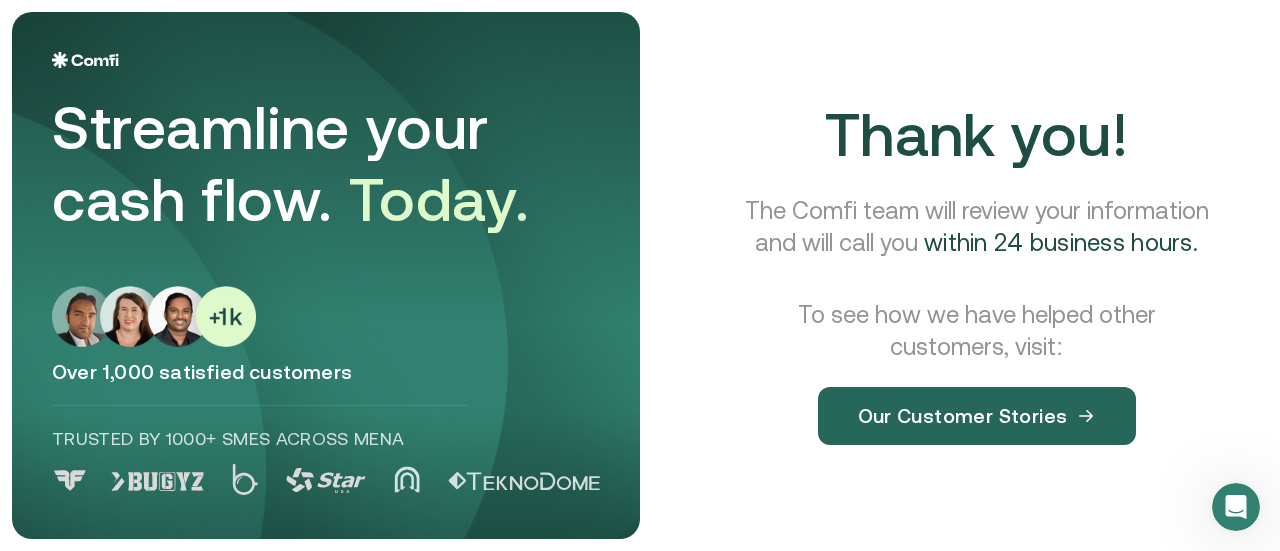 click on "Our Customer Stories" at bounding box center [977, 416] 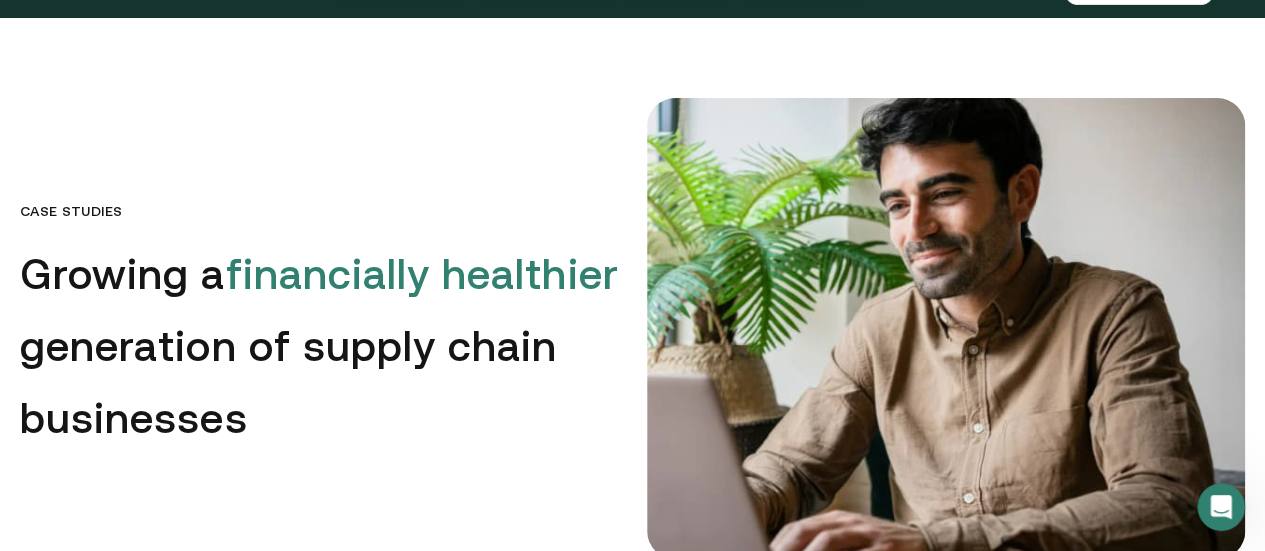 scroll, scrollTop: 0, scrollLeft: 0, axis: both 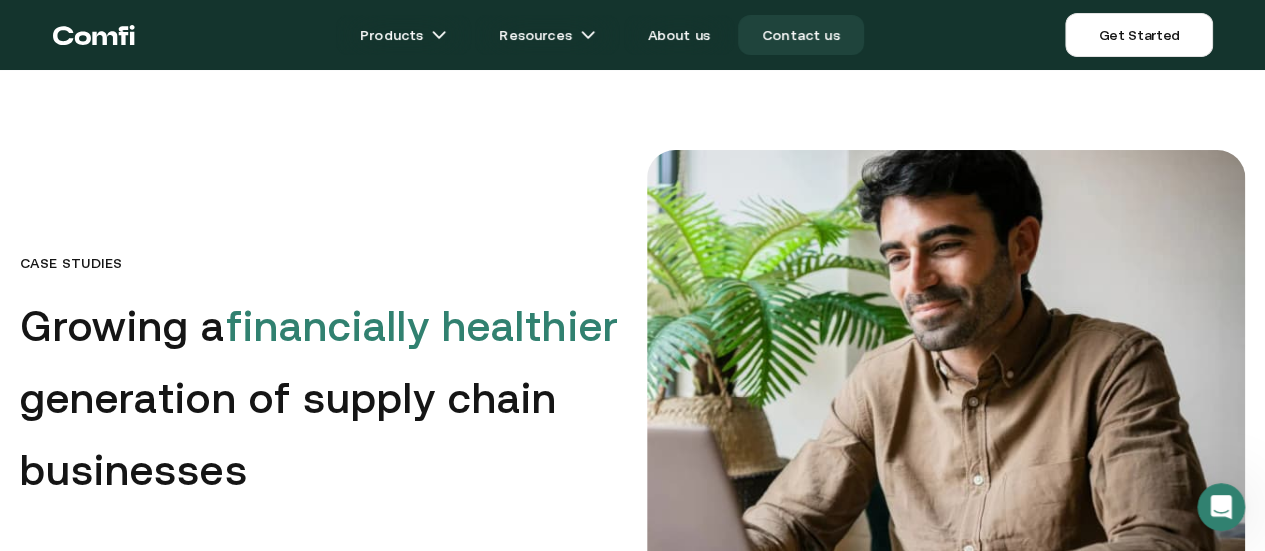 click on "Contact us" at bounding box center [801, 35] 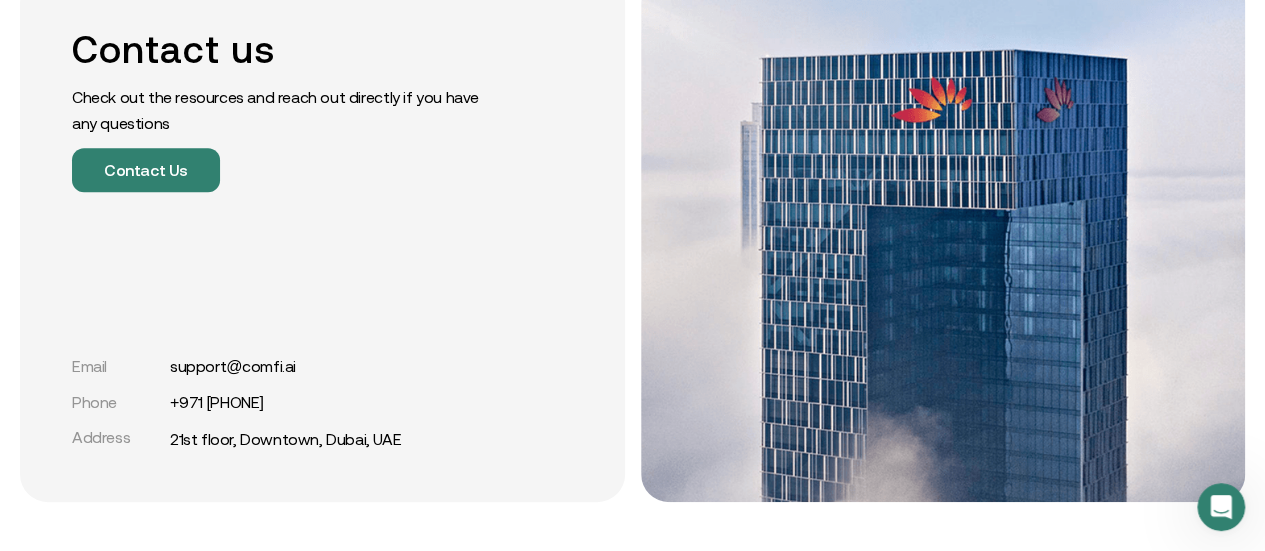 scroll, scrollTop: 500, scrollLeft: 0, axis: vertical 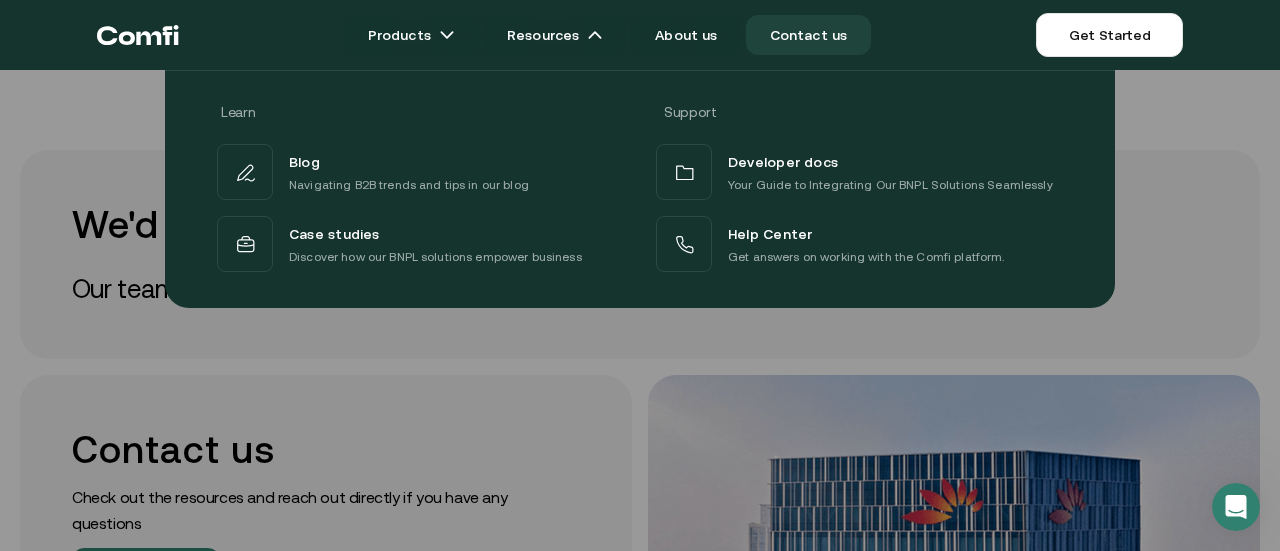 click at bounding box center [640, 345] 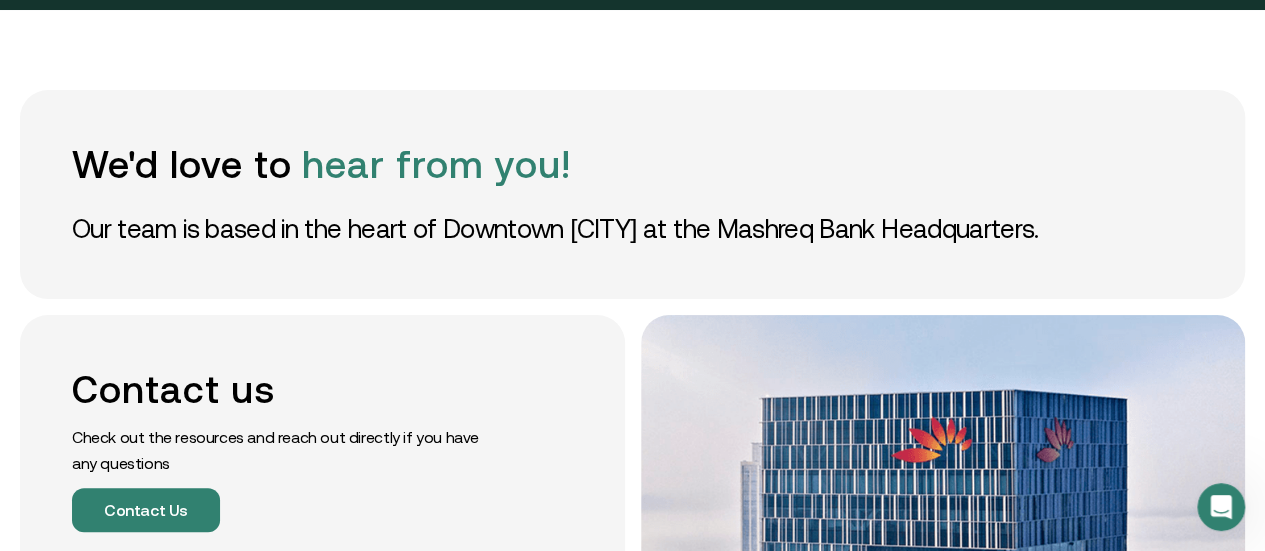scroll, scrollTop: 0, scrollLeft: 0, axis: both 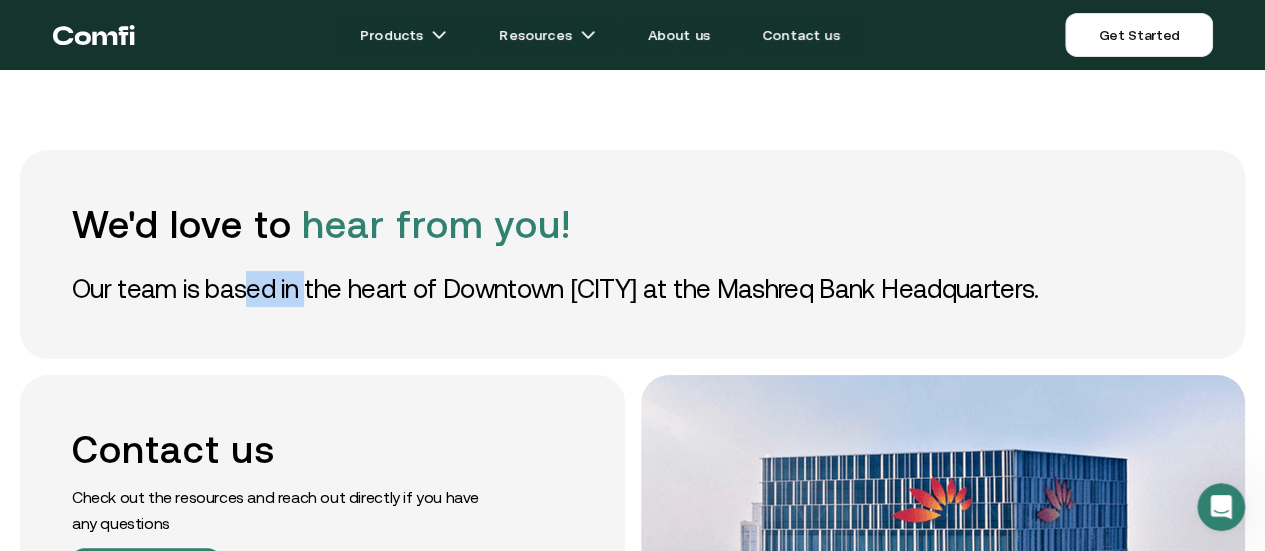 drag, startPoint x: 306, startPoint y: 299, endPoint x: 242, endPoint y: 268, distance: 71.11259 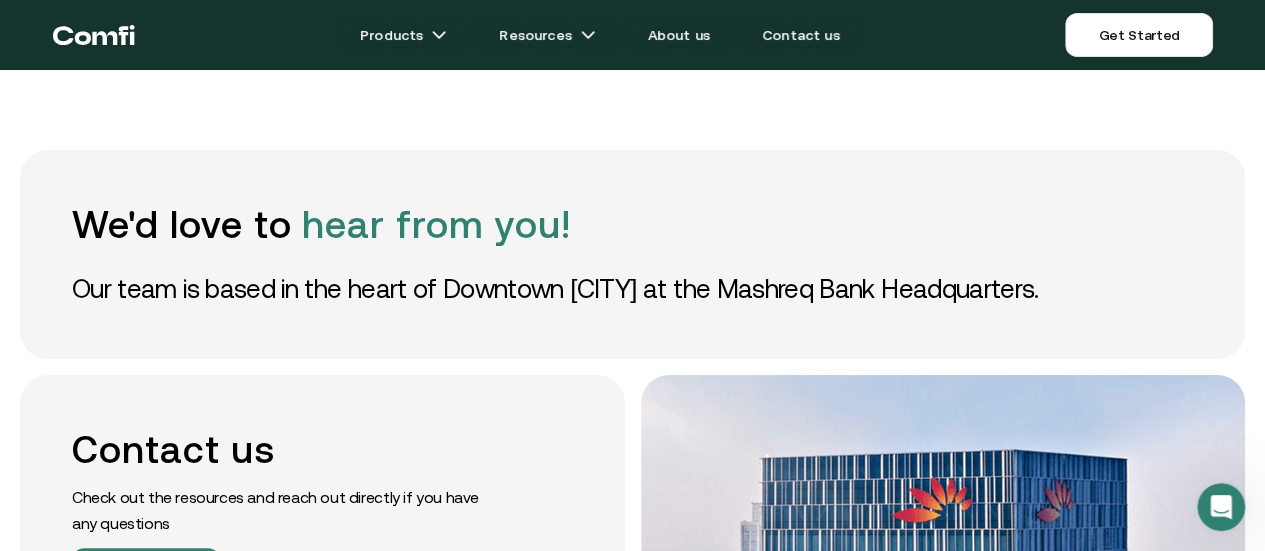 click on "Our team is based in the heart of Downtown [CITY] at the Mashreq Bank Headquarters." at bounding box center [632, 289] 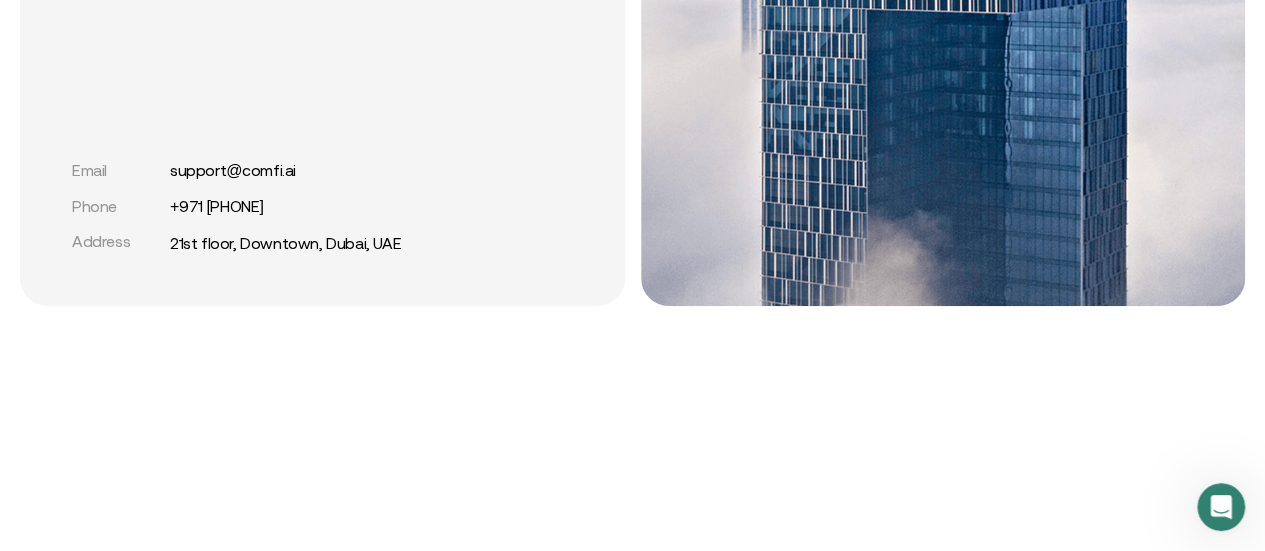 scroll, scrollTop: 600, scrollLeft: 0, axis: vertical 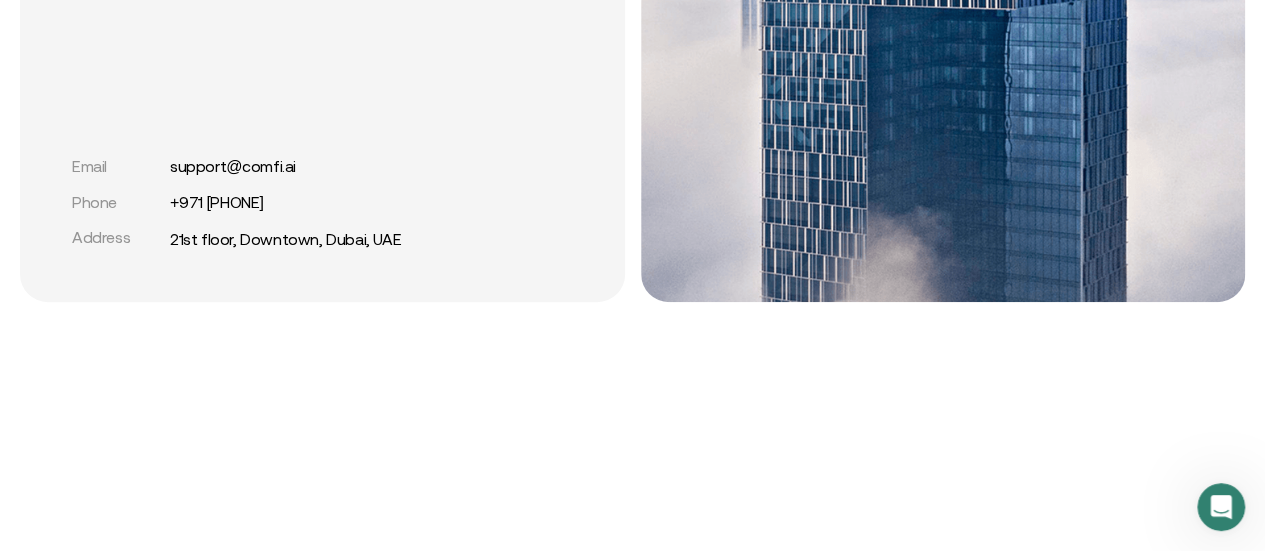 drag, startPoint x: 178, startPoint y: 238, endPoint x: 263, endPoint y: 258, distance: 87.32124 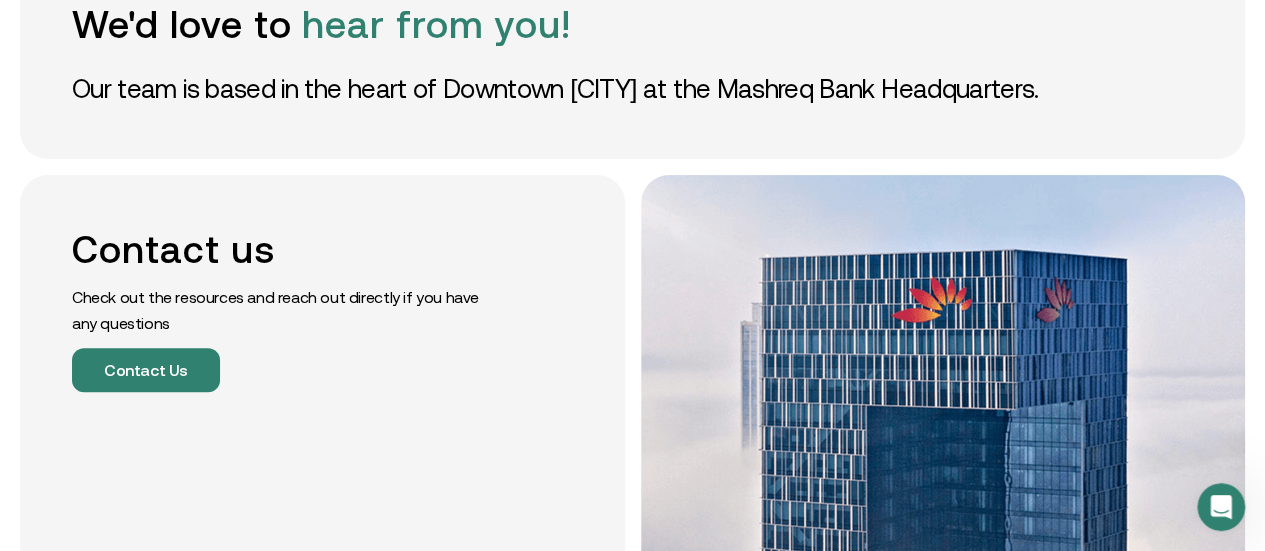 scroll, scrollTop: 0, scrollLeft: 0, axis: both 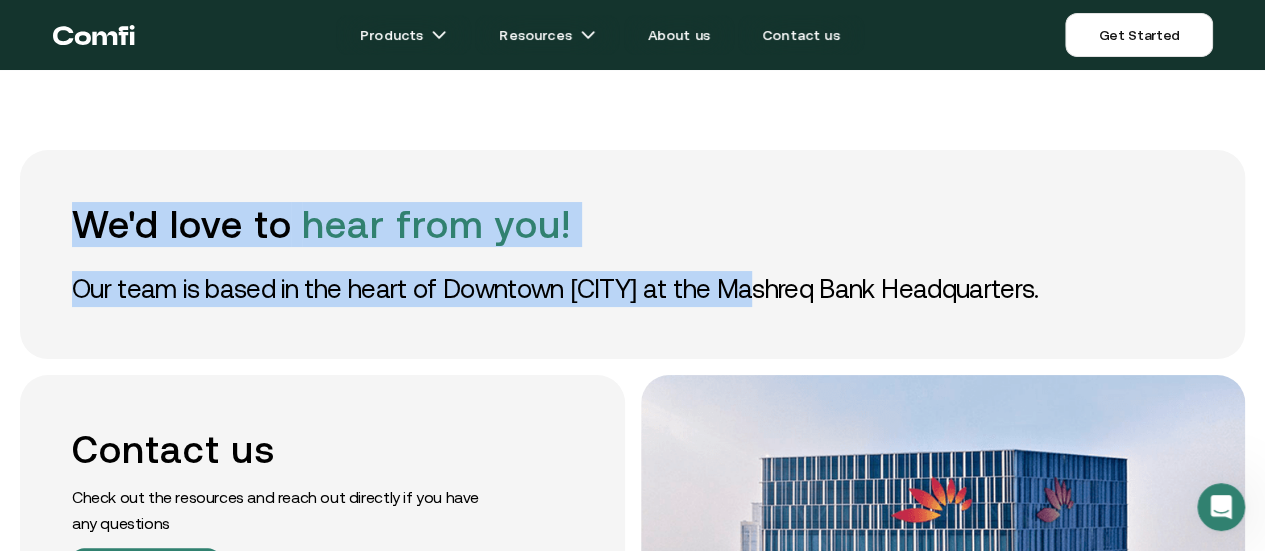 drag, startPoint x: 315, startPoint y: 237, endPoint x: 74, endPoint y: 201, distance: 243.67397 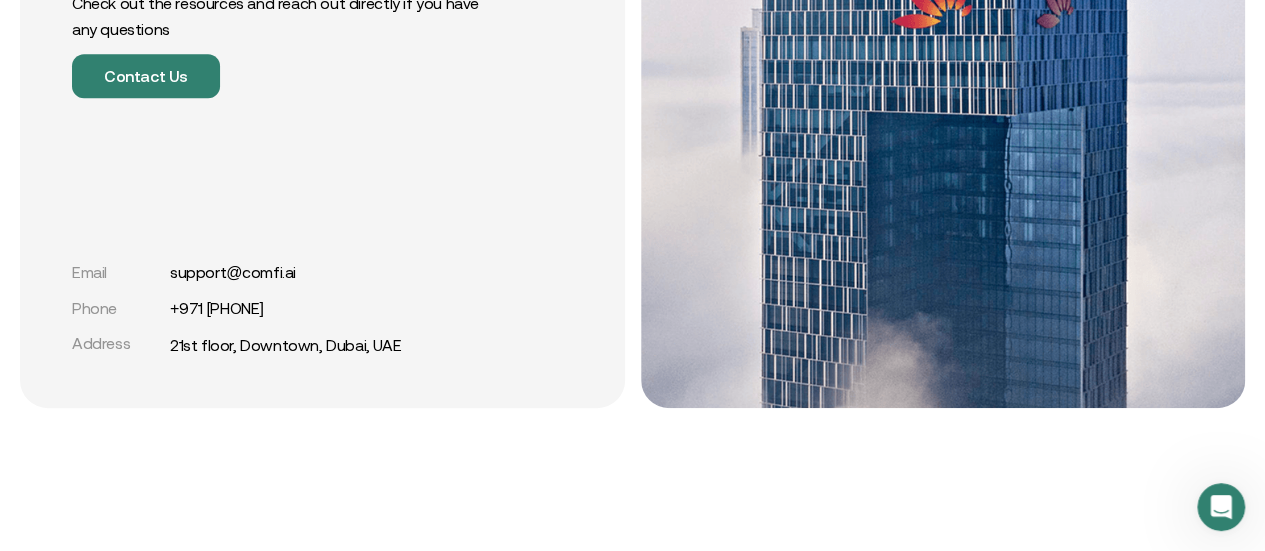 scroll, scrollTop: 500, scrollLeft: 0, axis: vertical 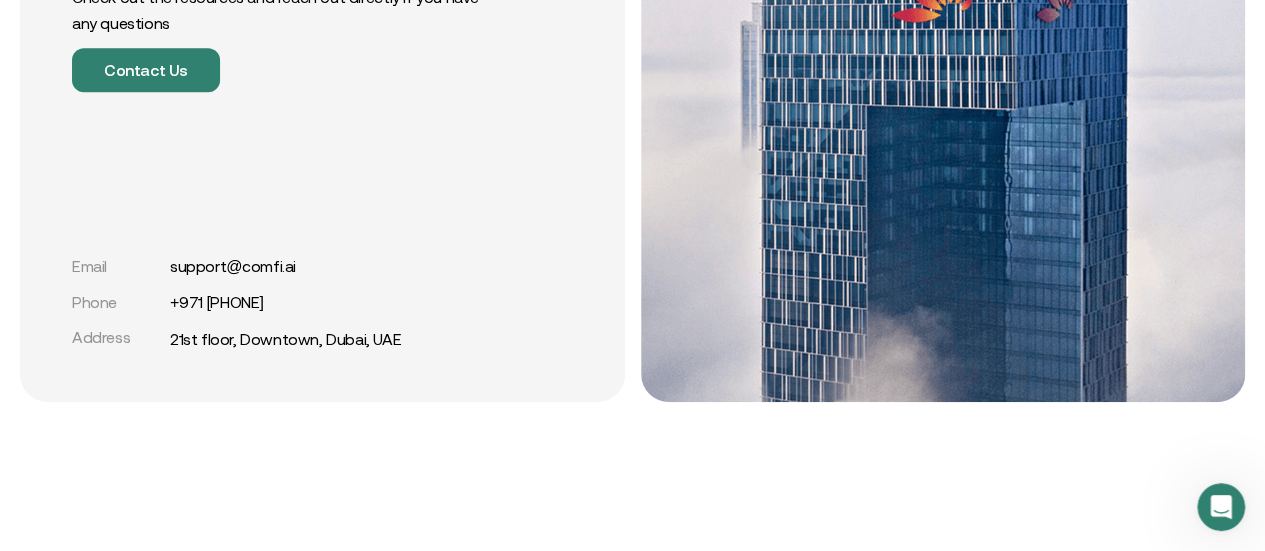 click on "We'd love to   hear from you! Our team is based in the heart of Downtown [CITY] at the Mashreq Bank Headquarters. Contact us Check out the resources and reach out directly if you have any questions Contact Us Email support@comfi.ai Phone +971 [PHONE] Address 21st floor, Downtown, [CITY], [STATE] Stay connected with us on social media LinkedIn Instagram Facebook X (former Twitter)" at bounding box center [632, 265] 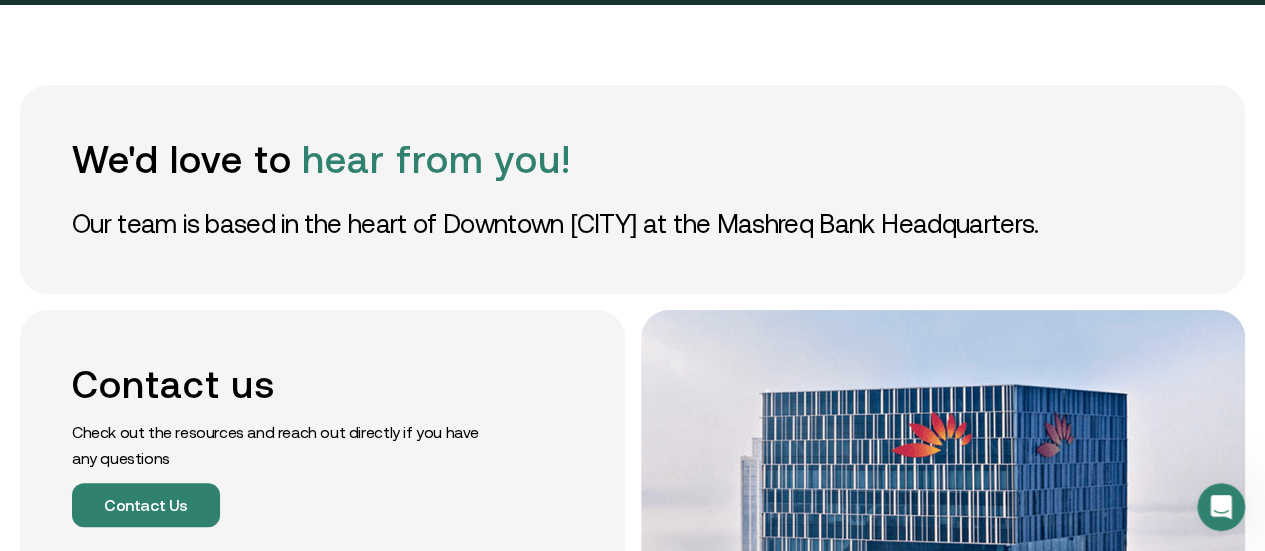 scroll, scrollTop: 0, scrollLeft: 0, axis: both 